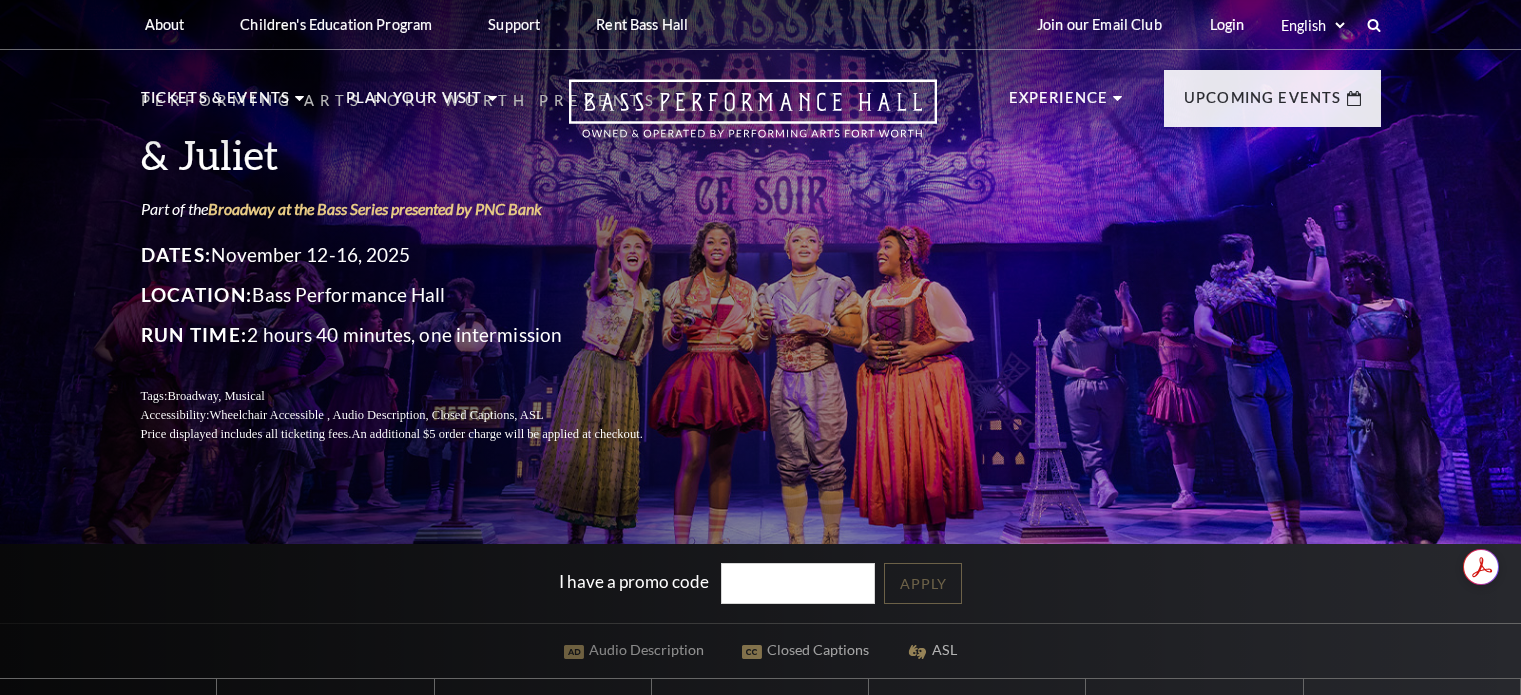 scroll, scrollTop: 0, scrollLeft: 0, axis: both 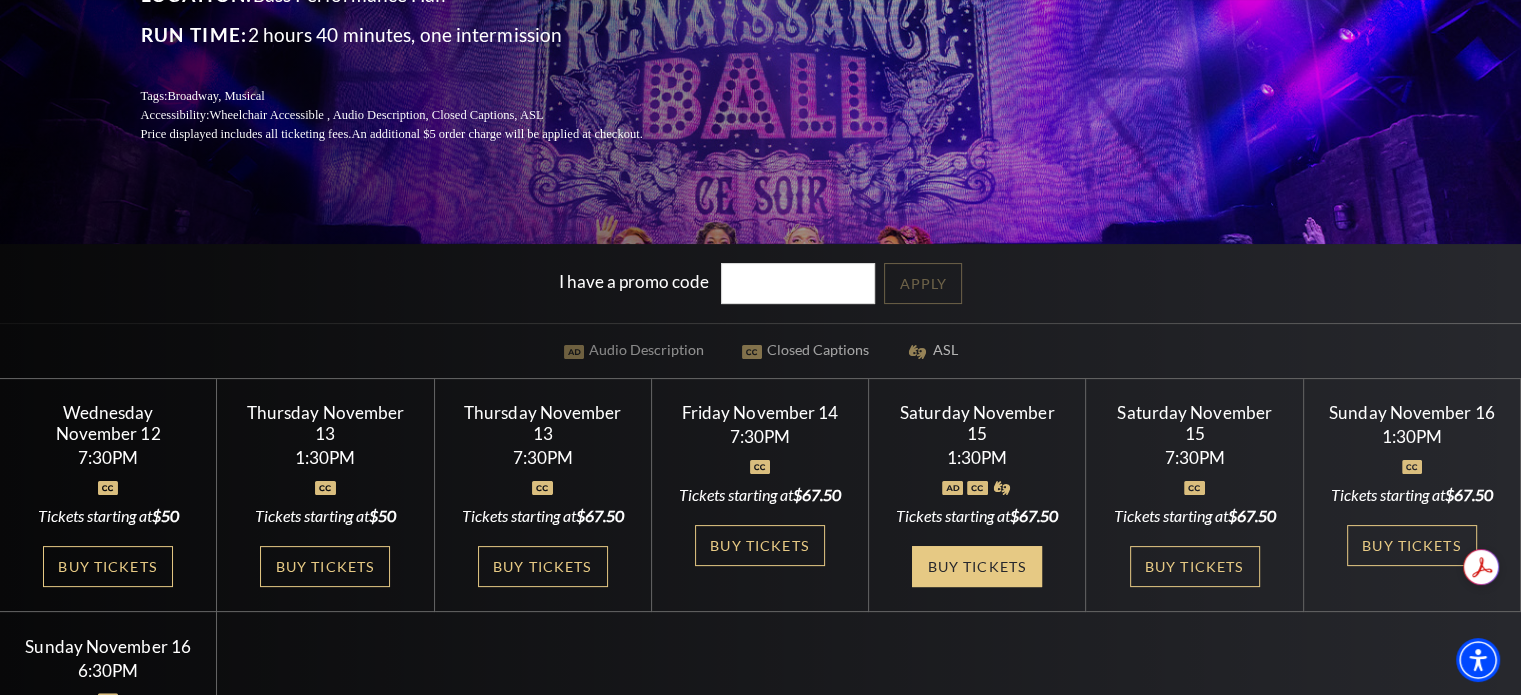 click on "Buy Tickets" at bounding box center [977, 566] 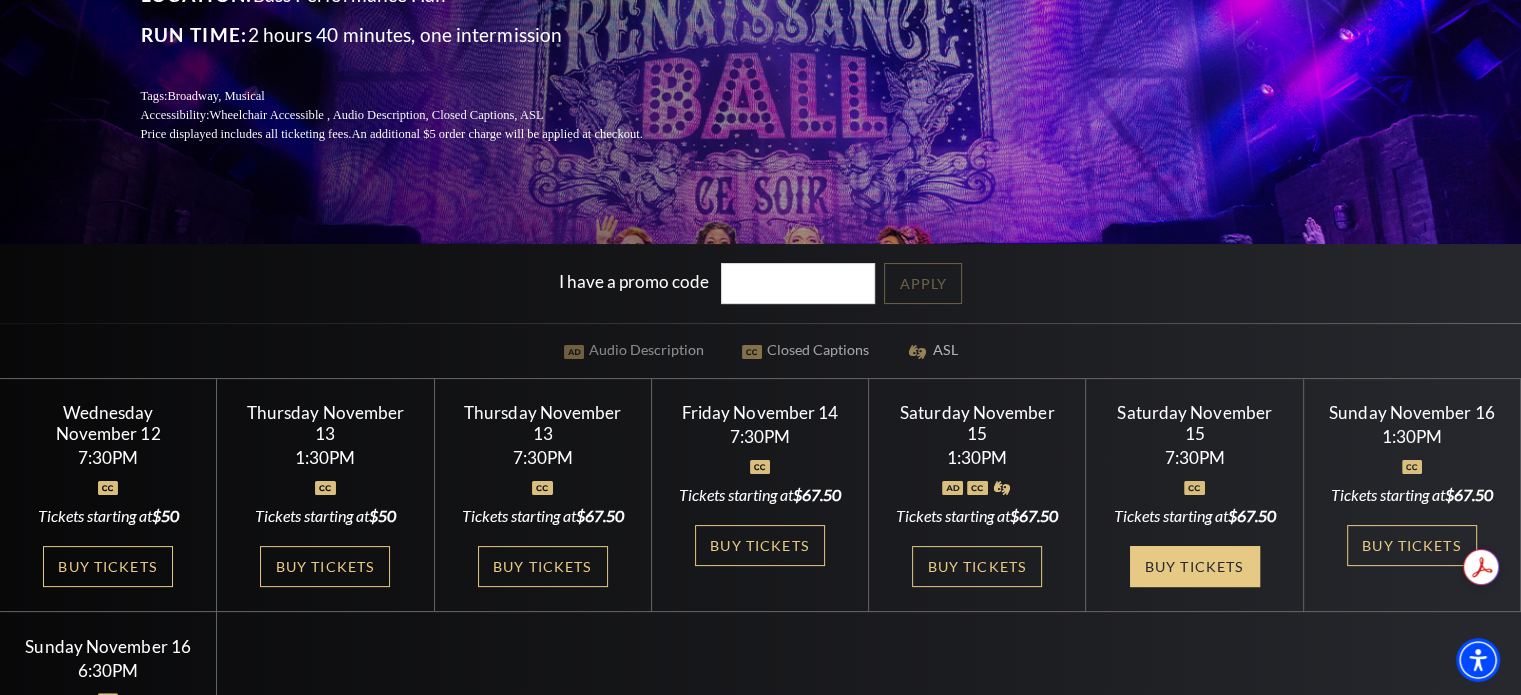 click on "Buy Tickets" at bounding box center [1195, 566] 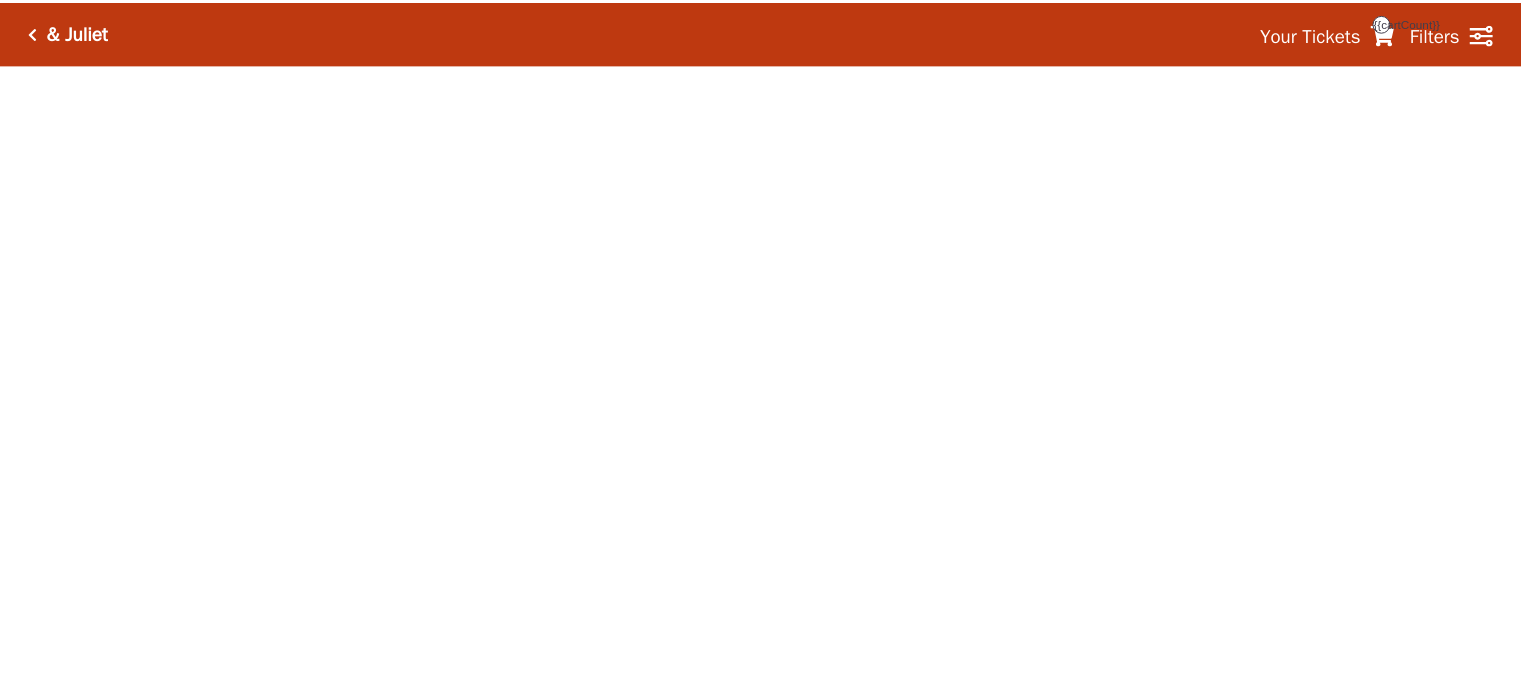 scroll, scrollTop: 0, scrollLeft: 0, axis: both 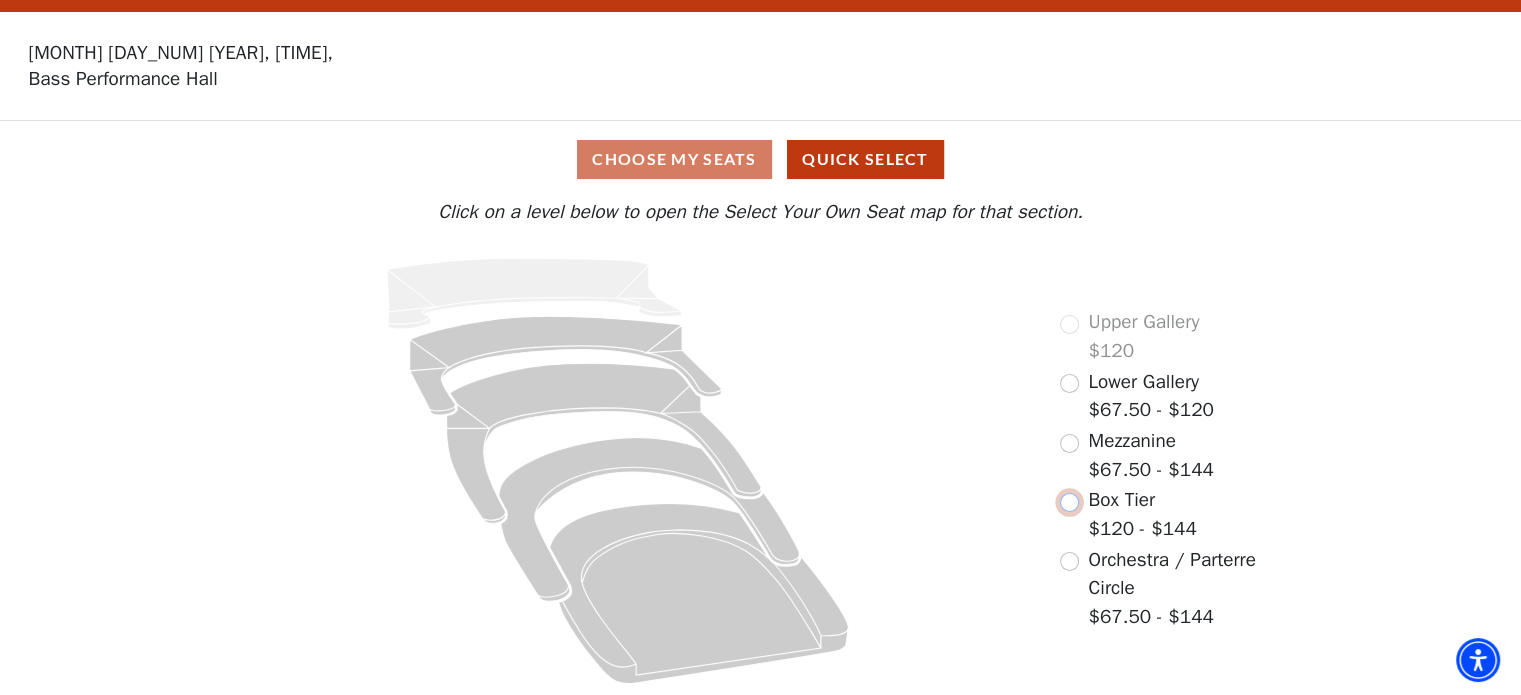 click at bounding box center [1069, 502] 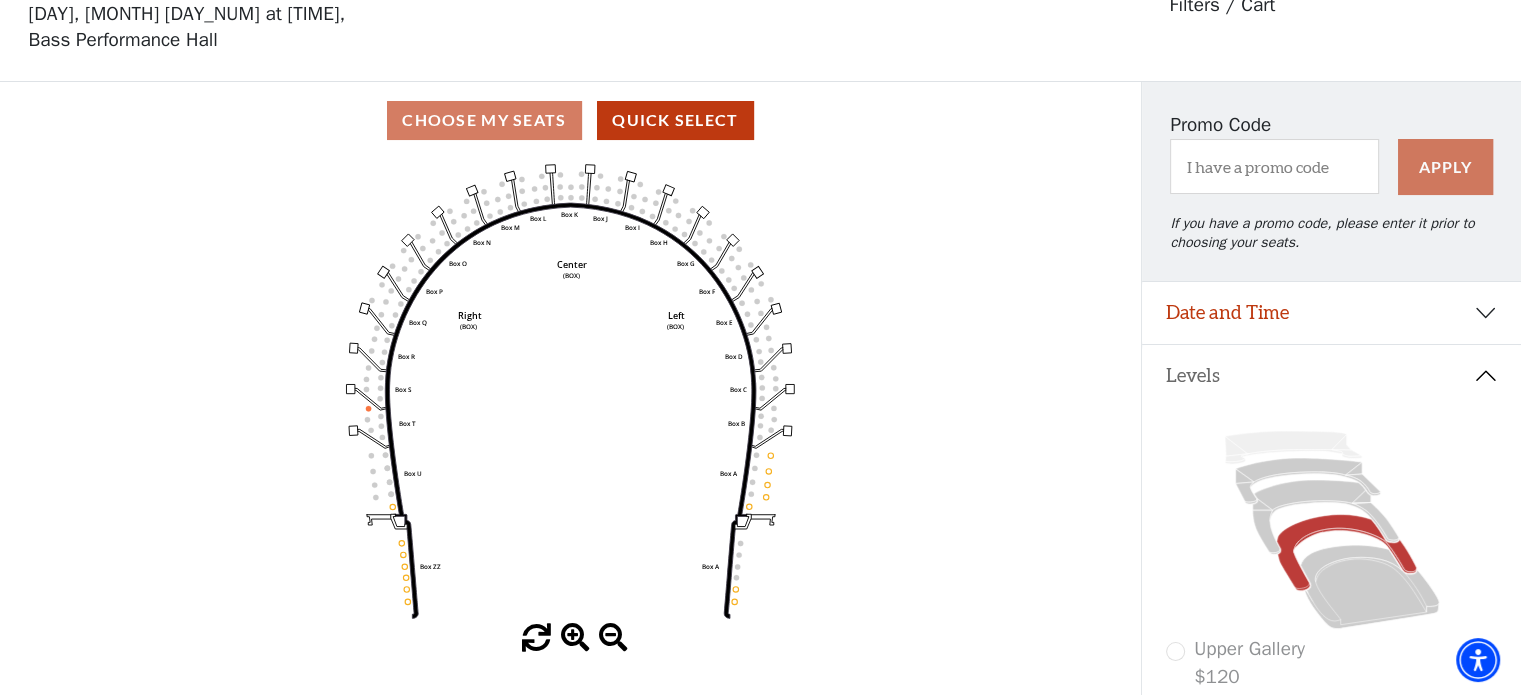 scroll, scrollTop: 92, scrollLeft: 0, axis: vertical 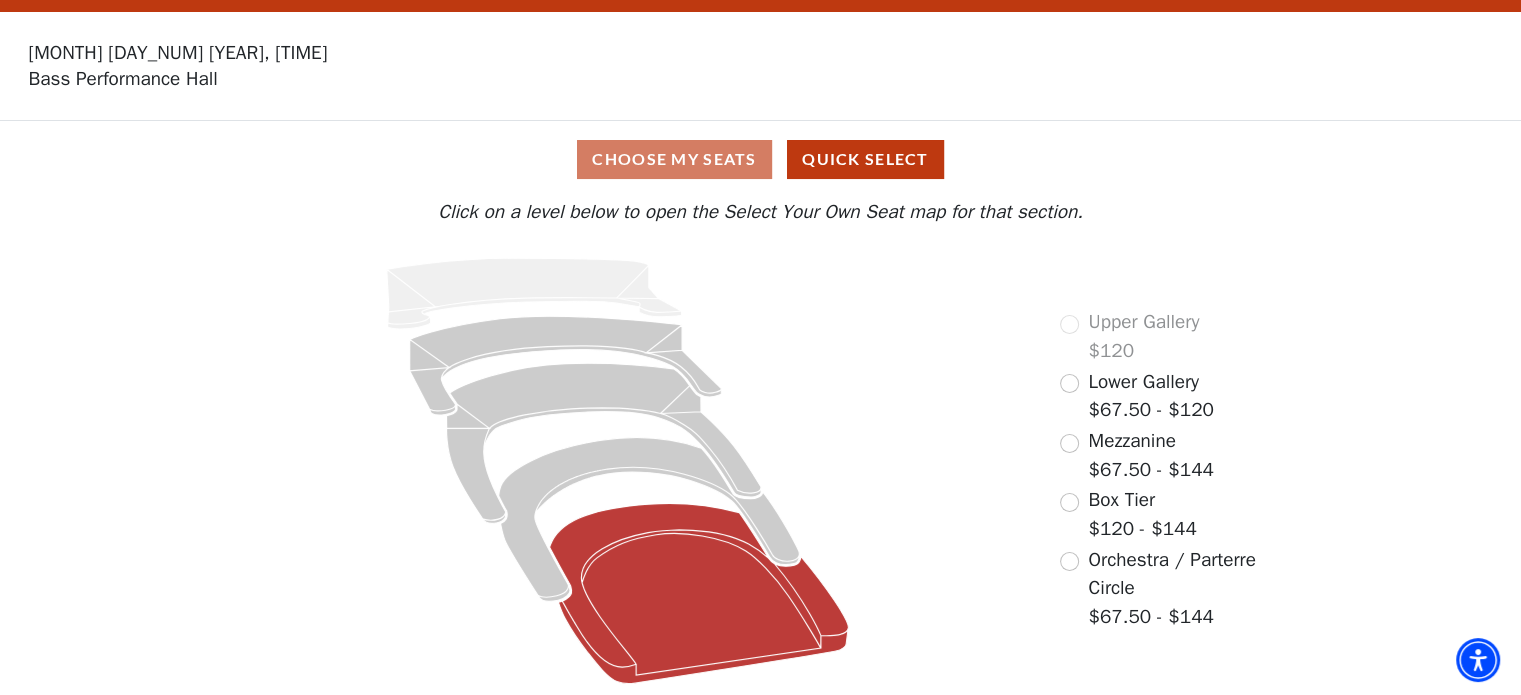 click 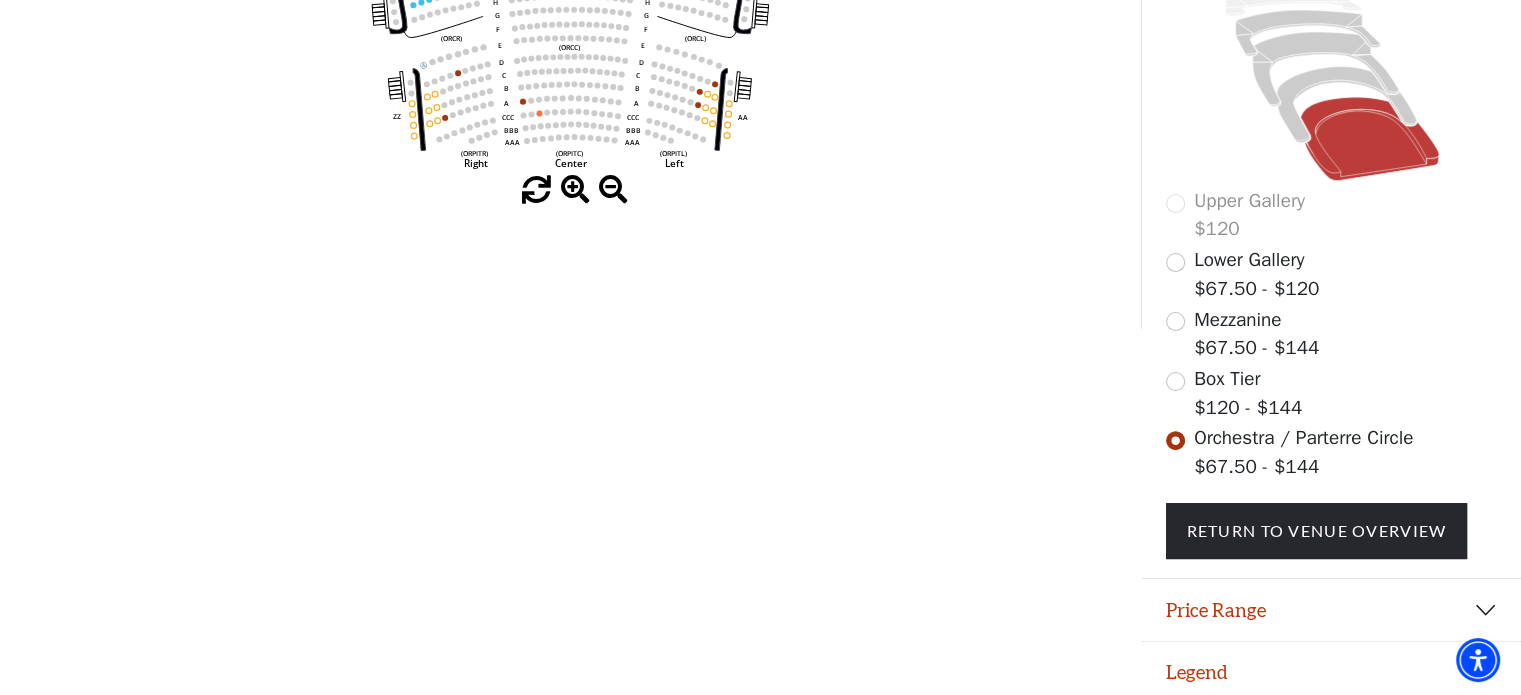scroll, scrollTop: 544, scrollLeft: 0, axis: vertical 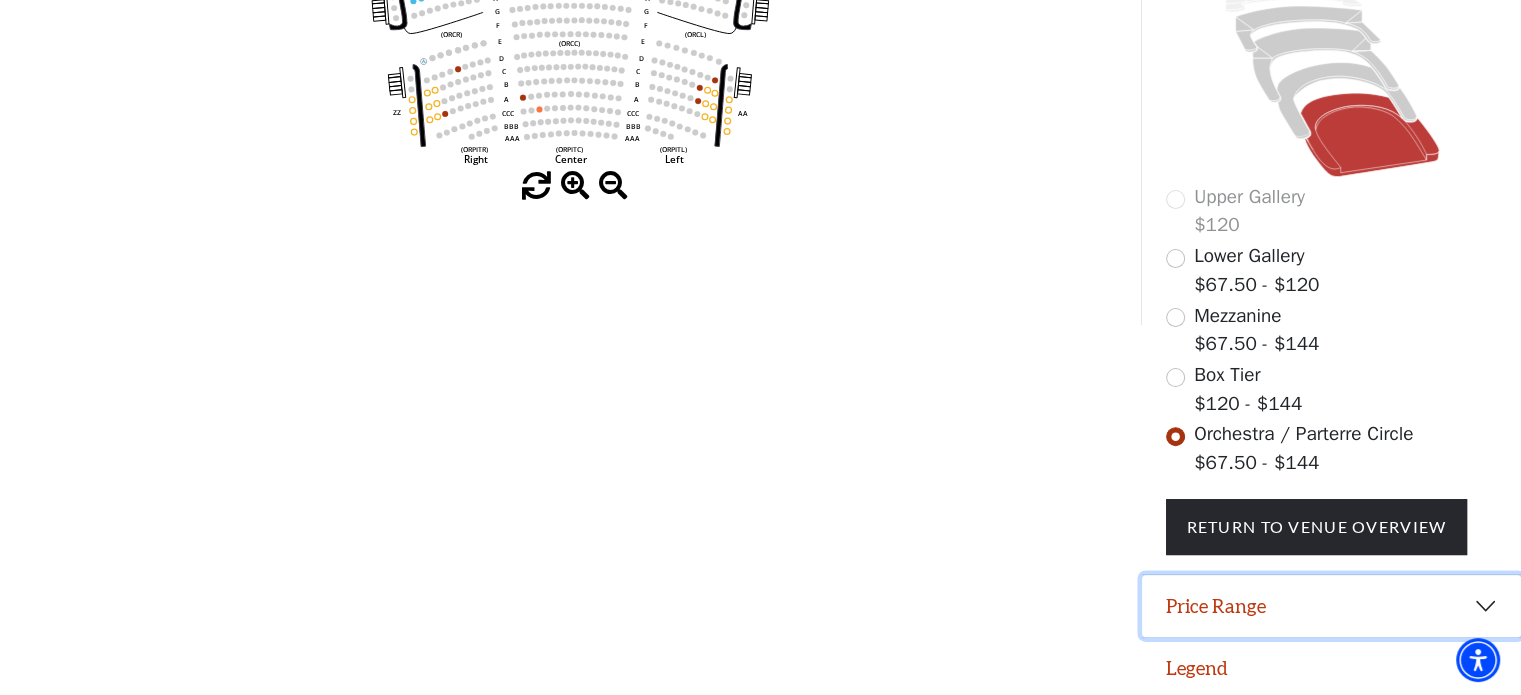click on "Price Range" at bounding box center [1331, 606] 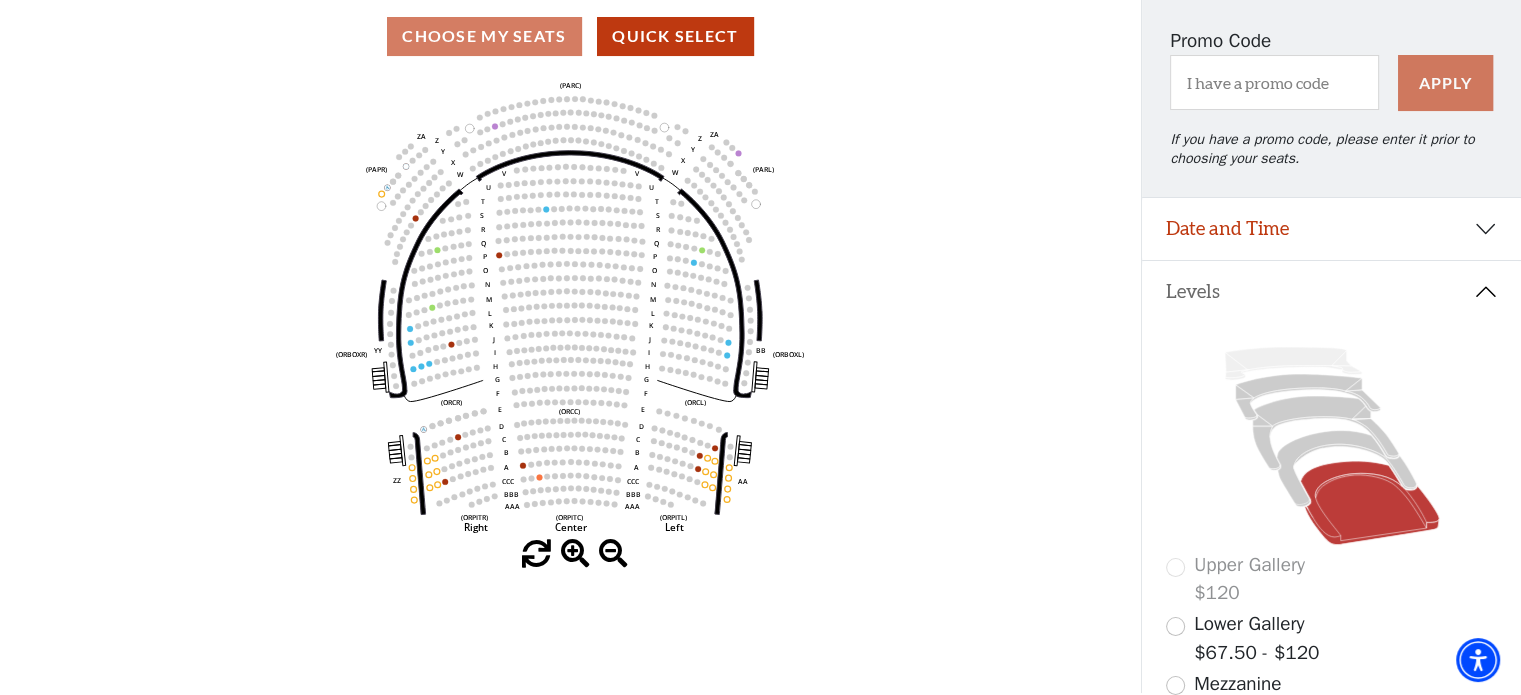 scroll, scrollTop: 400, scrollLeft: 0, axis: vertical 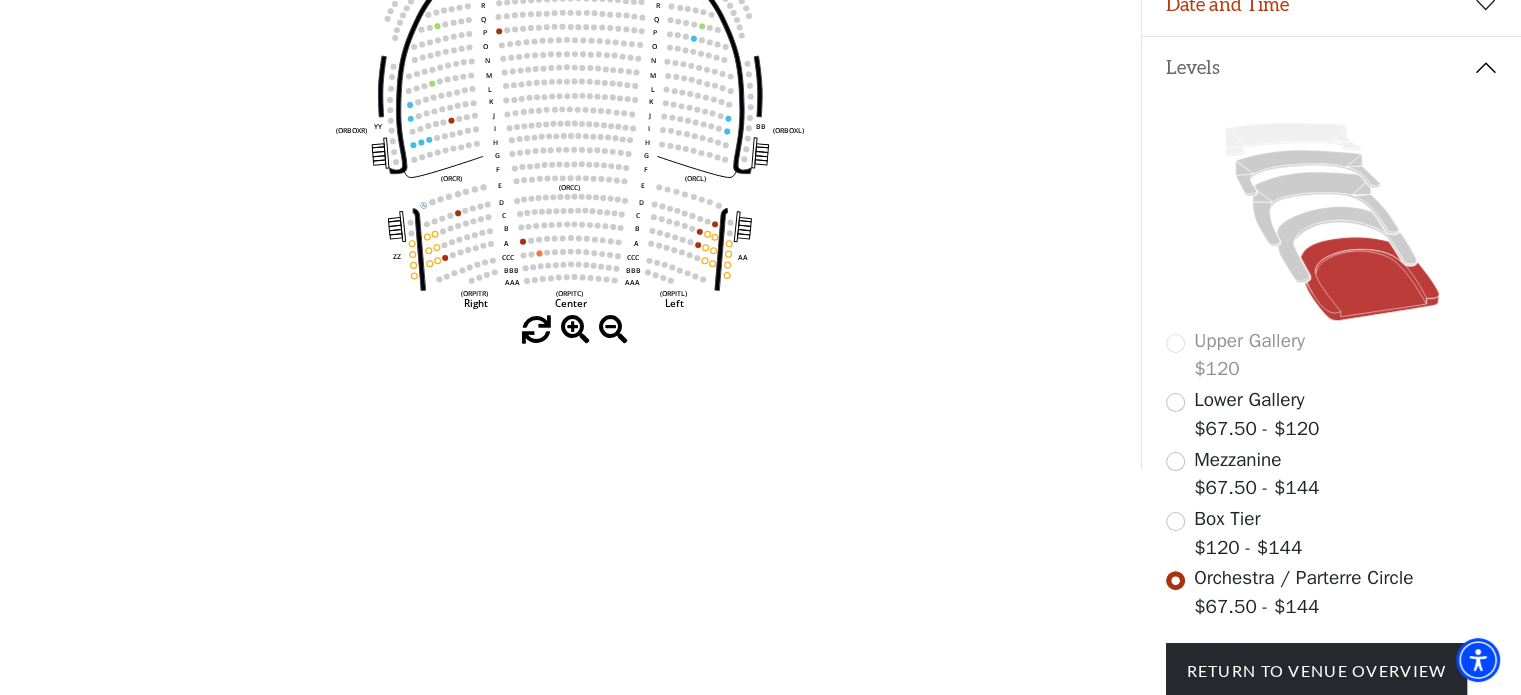 click at bounding box center [575, 330] 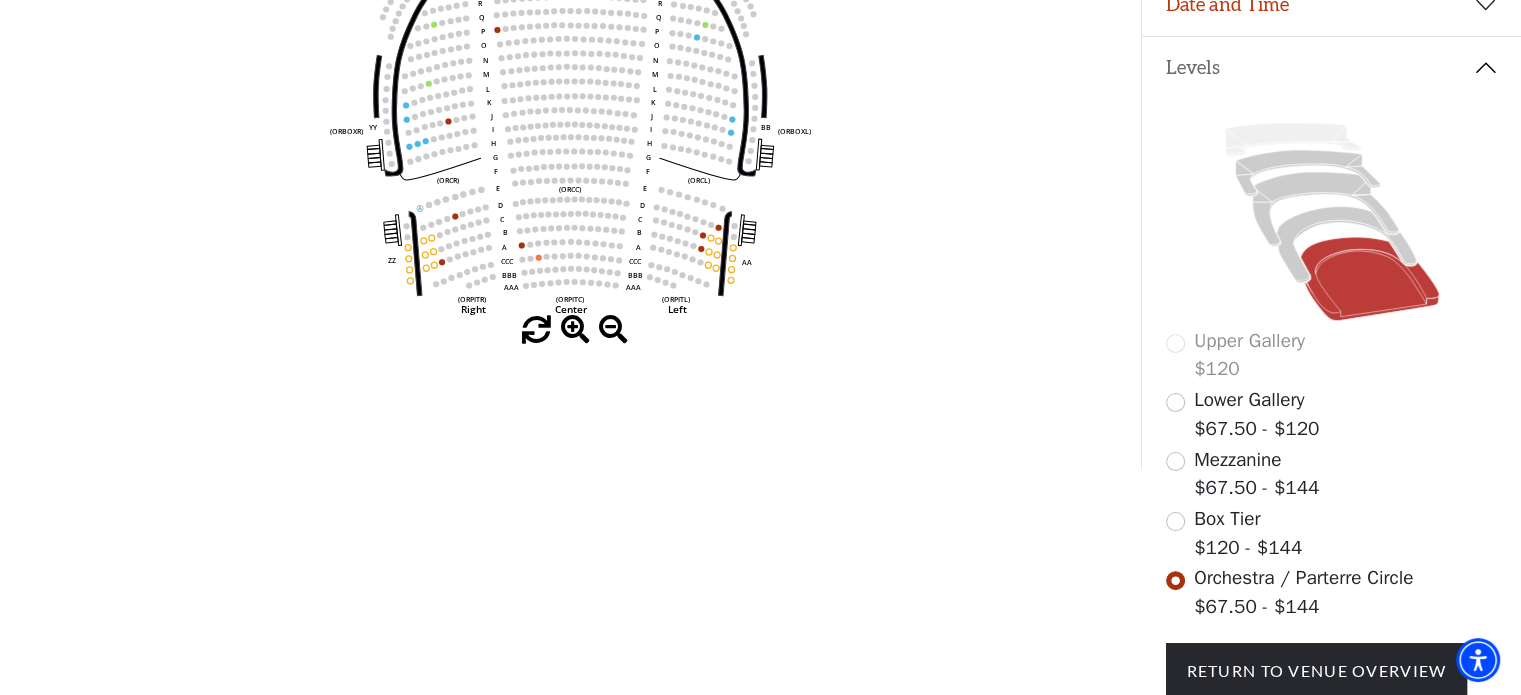 click at bounding box center [575, 330] 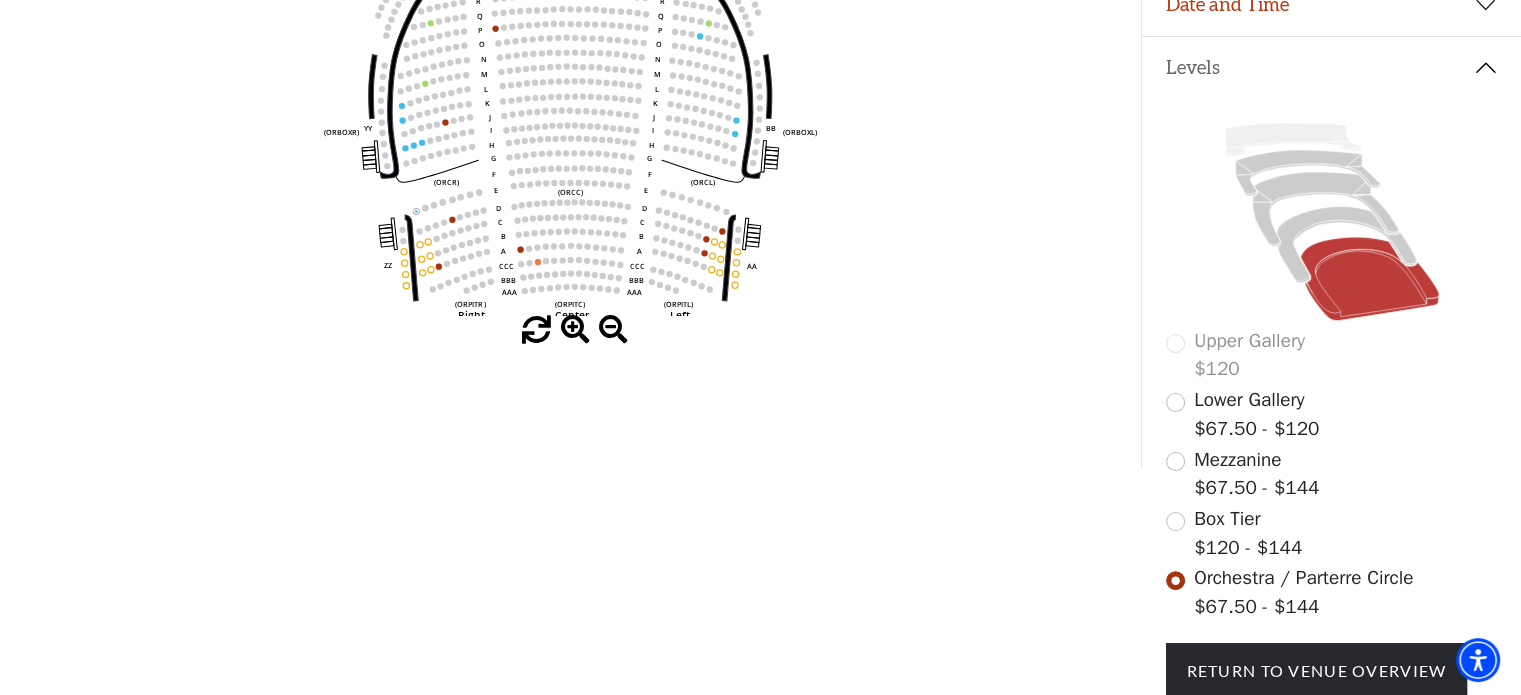 click at bounding box center [575, 330] 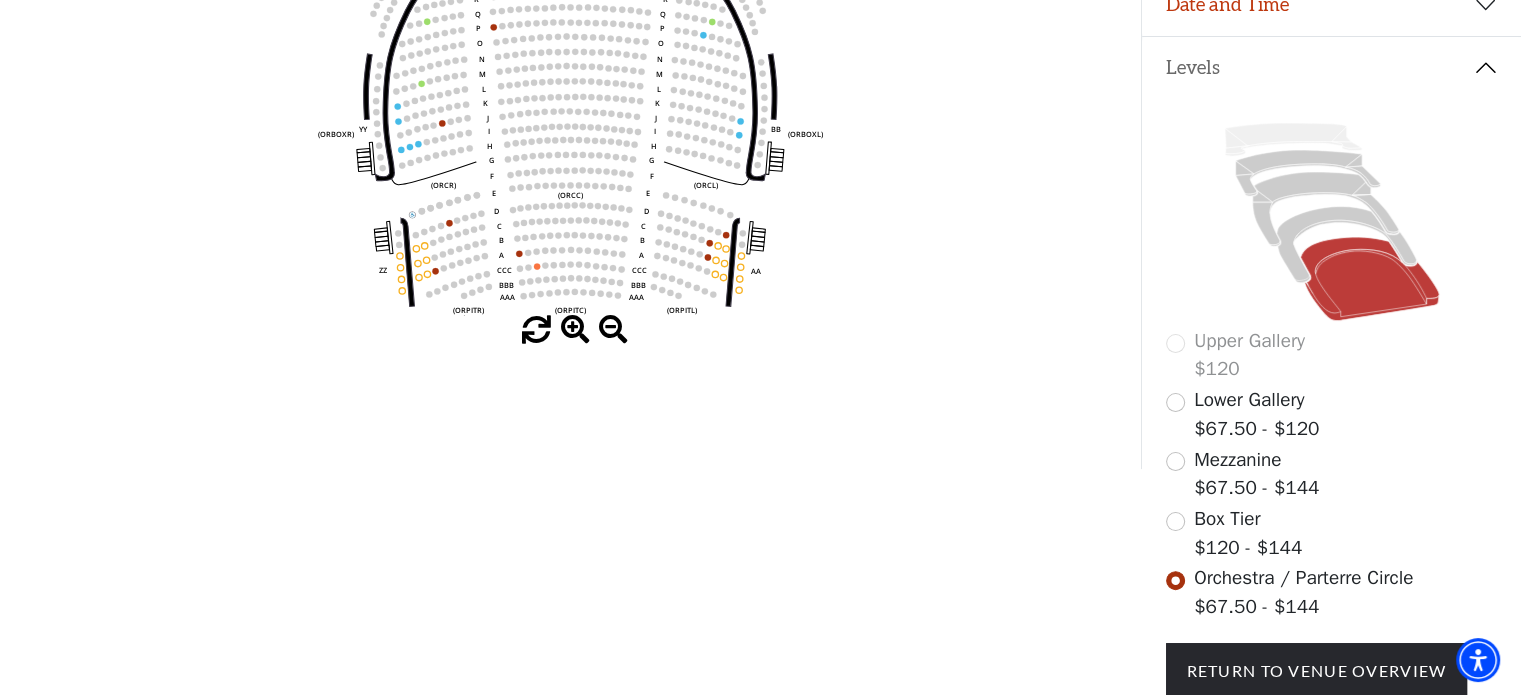 click at bounding box center [575, 330] 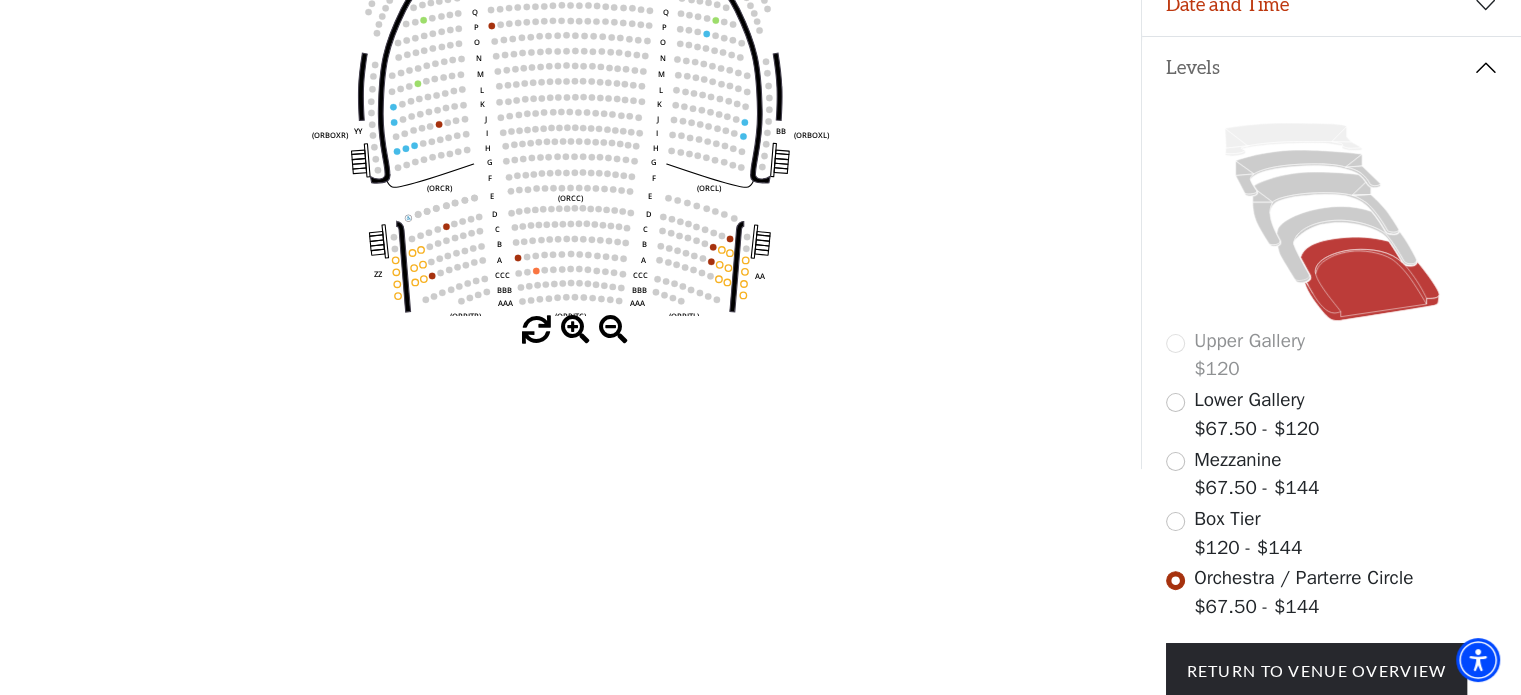 click at bounding box center (575, 330) 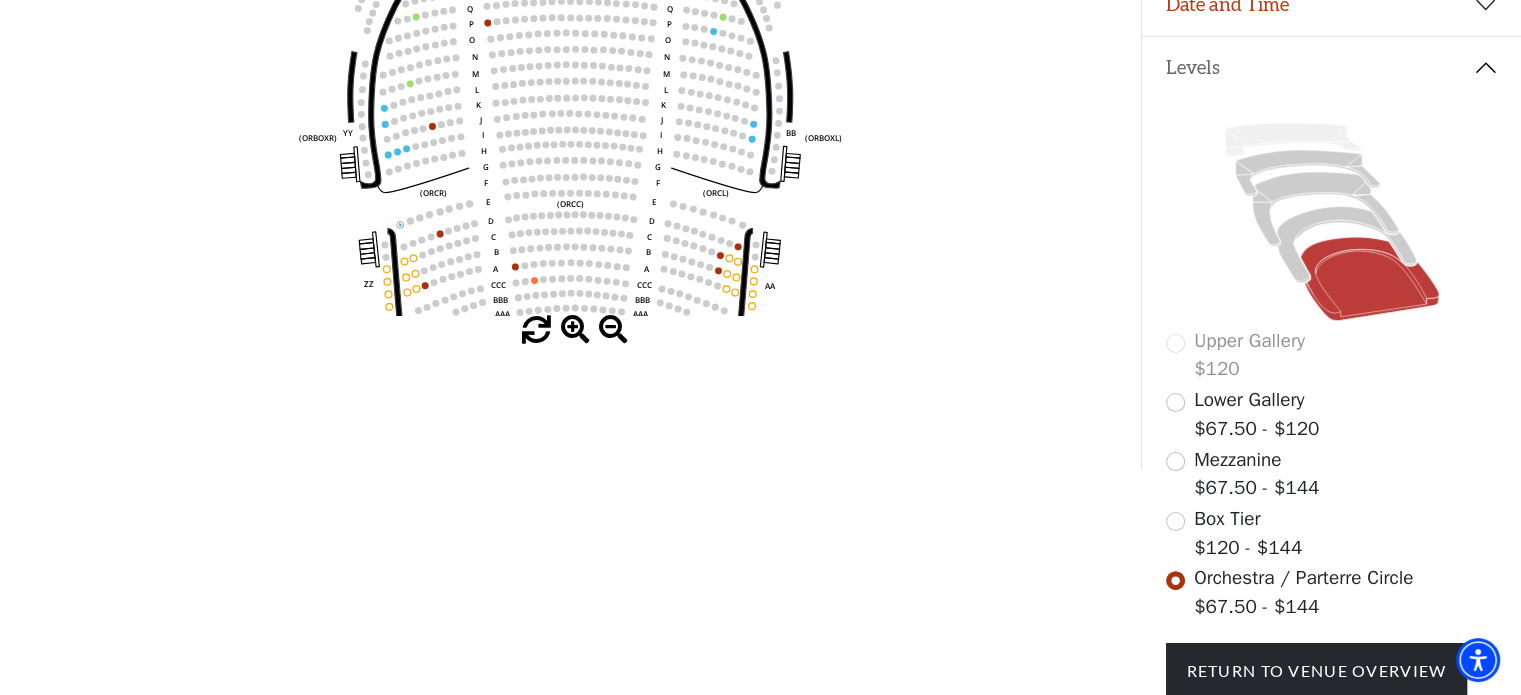click at bounding box center (575, 330) 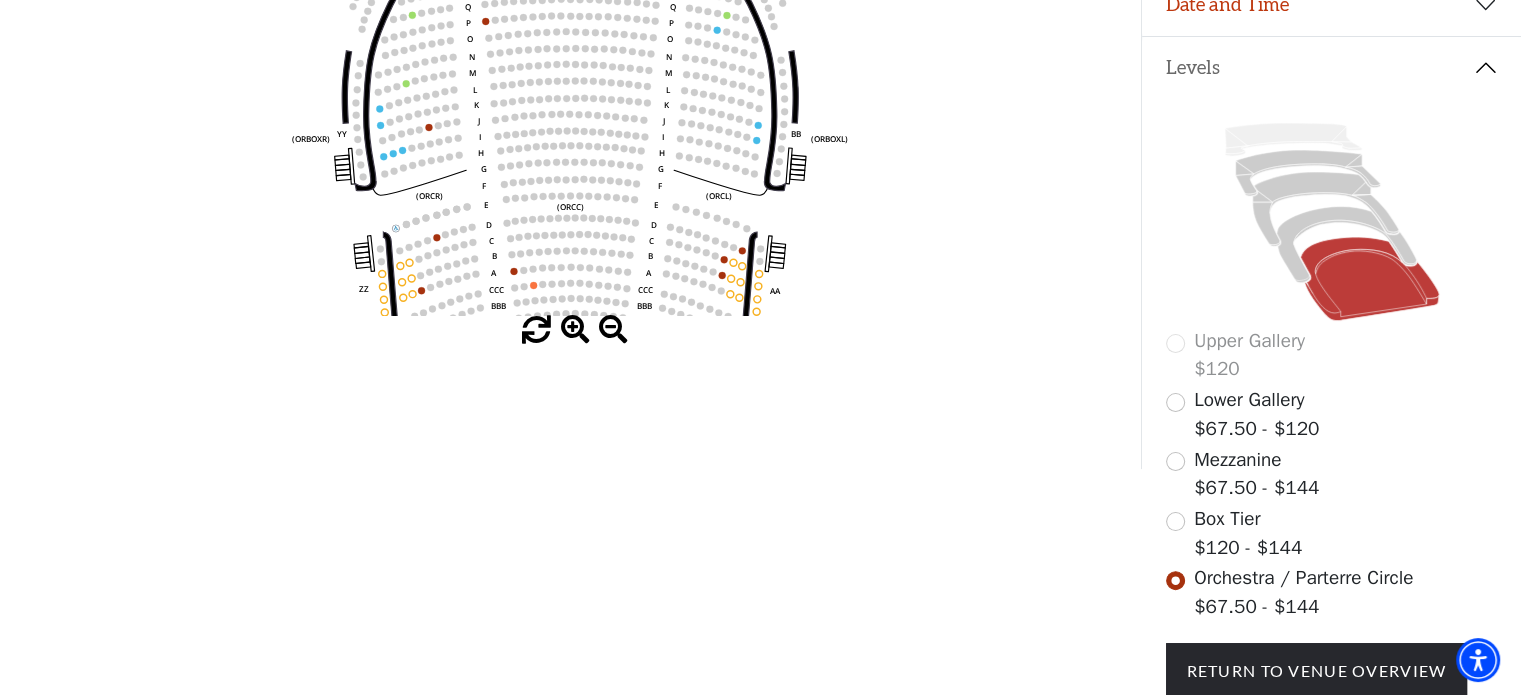 click on "Box Tier $120 - $144" at bounding box center [1332, 533] 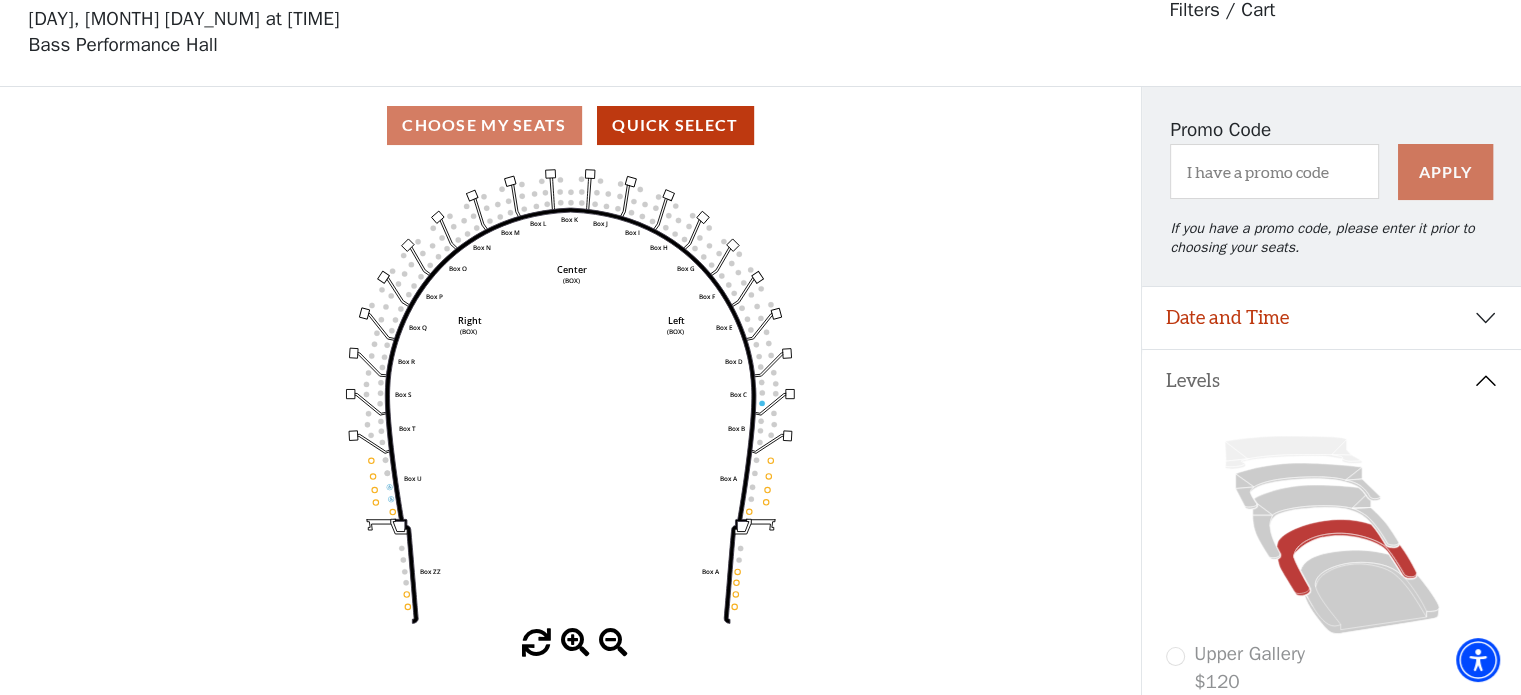 scroll, scrollTop: 92, scrollLeft: 0, axis: vertical 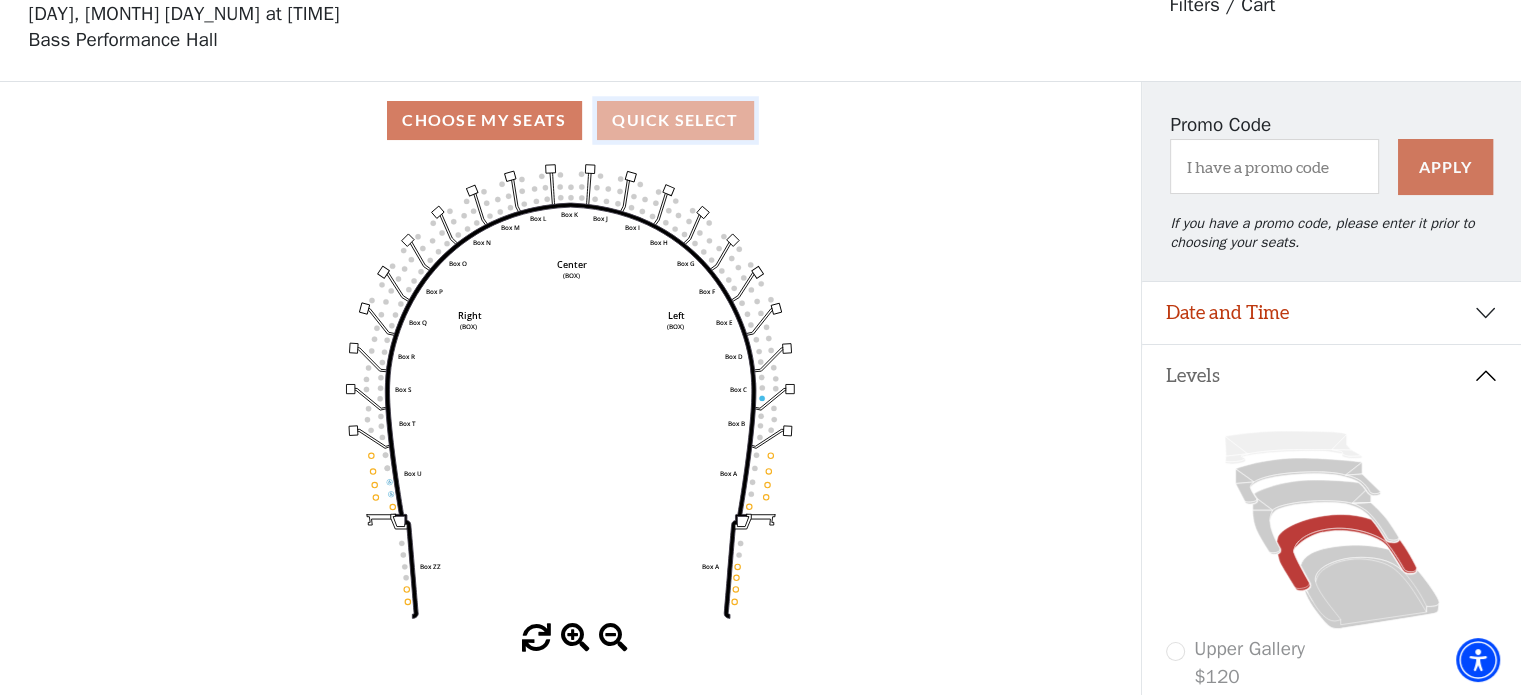 click on "Quick Select" at bounding box center (675, 120) 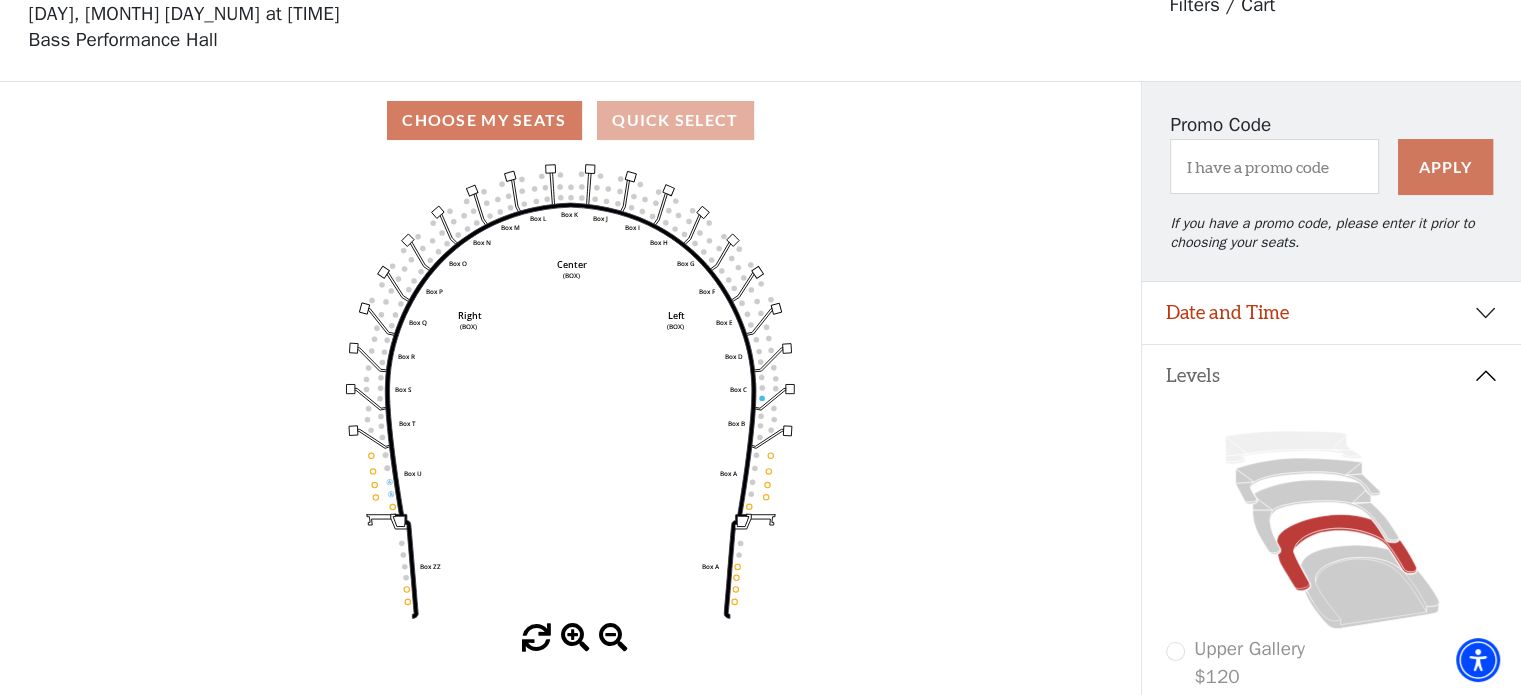 scroll, scrollTop: 0, scrollLeft: 0, axis: both 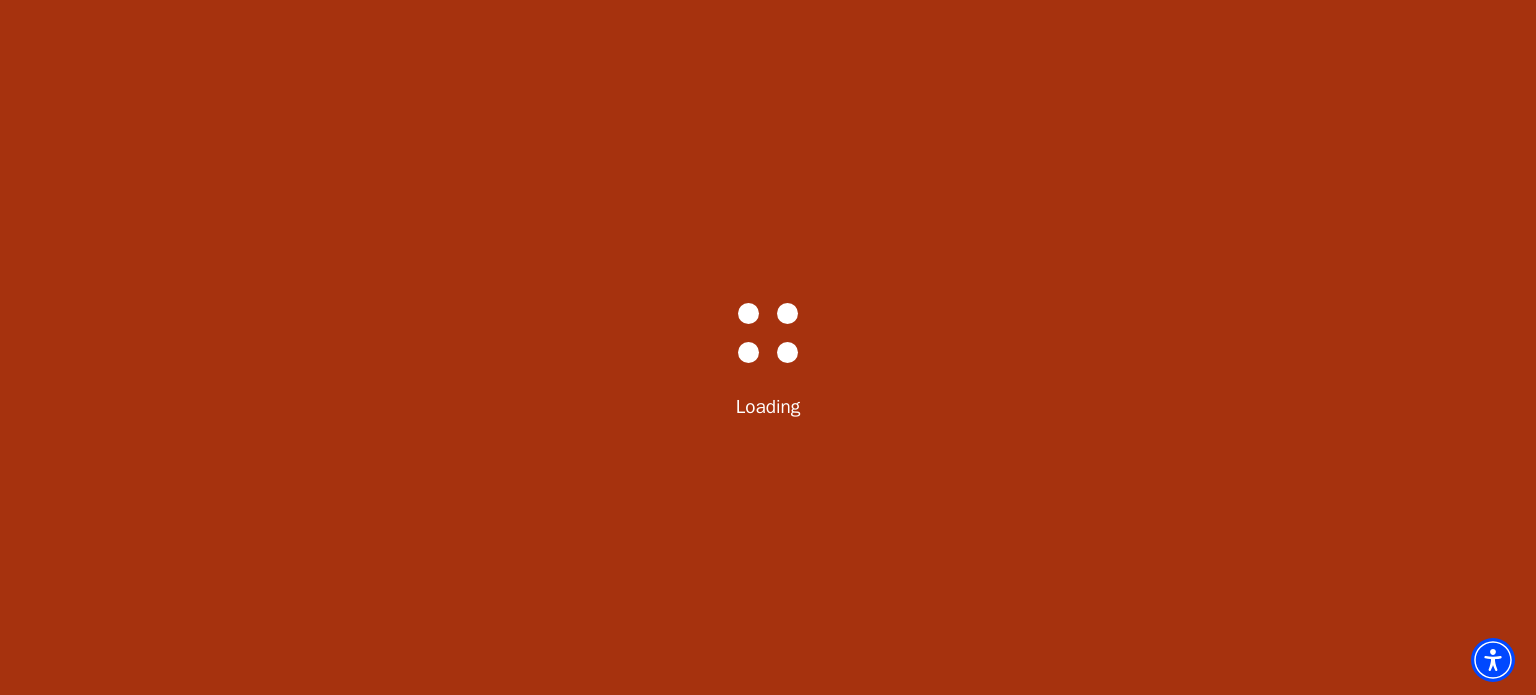 select on "6233" 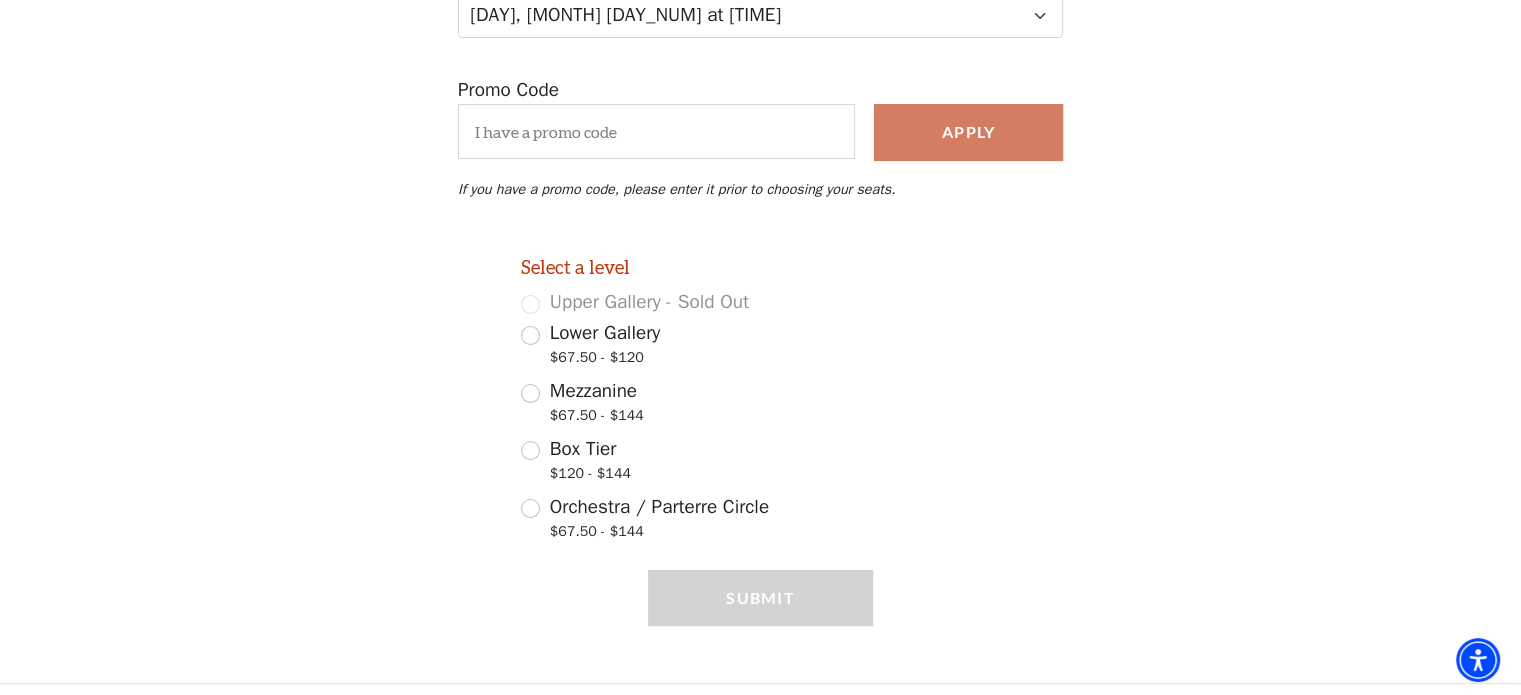 scroll, scrollTop: 328, scrollLeft: 0, axis: vertical 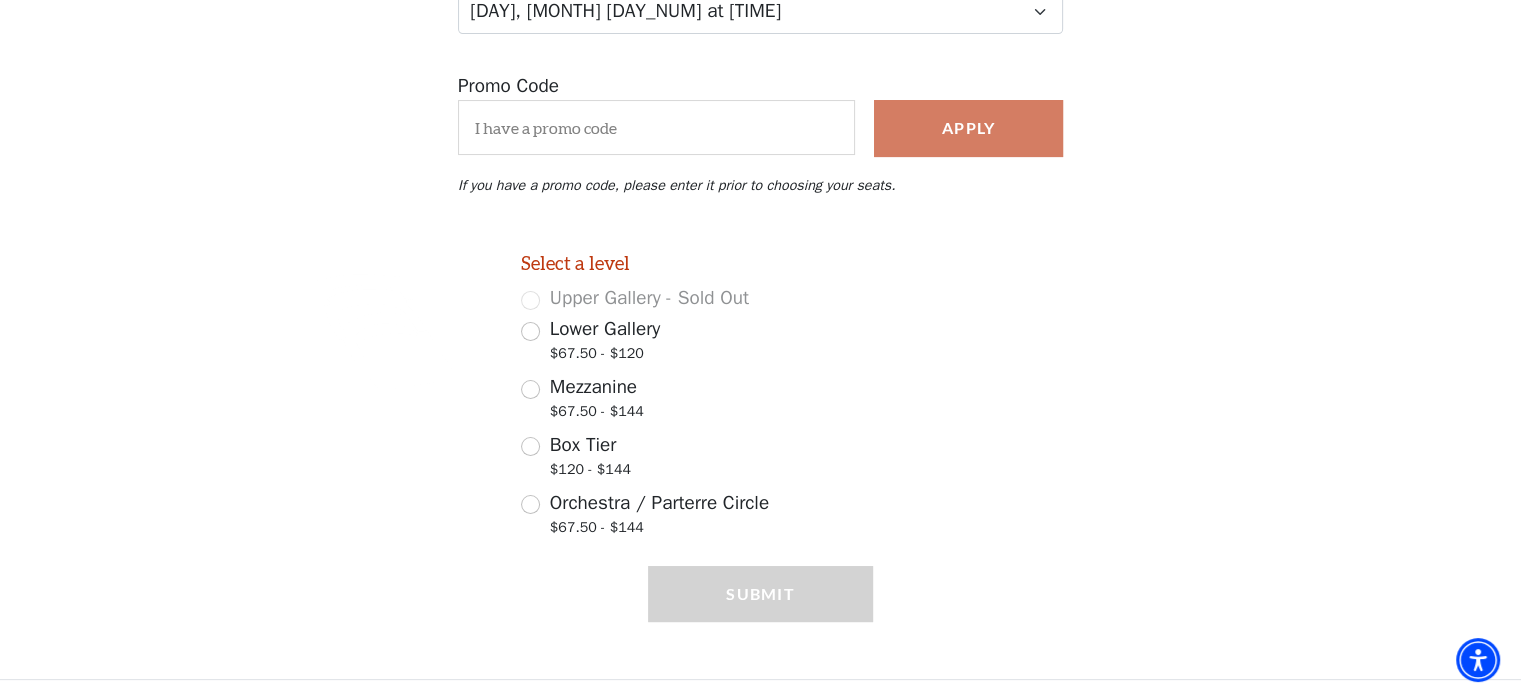 click on "Box Tier     $120 - $144" at bounding box center (697, 459) 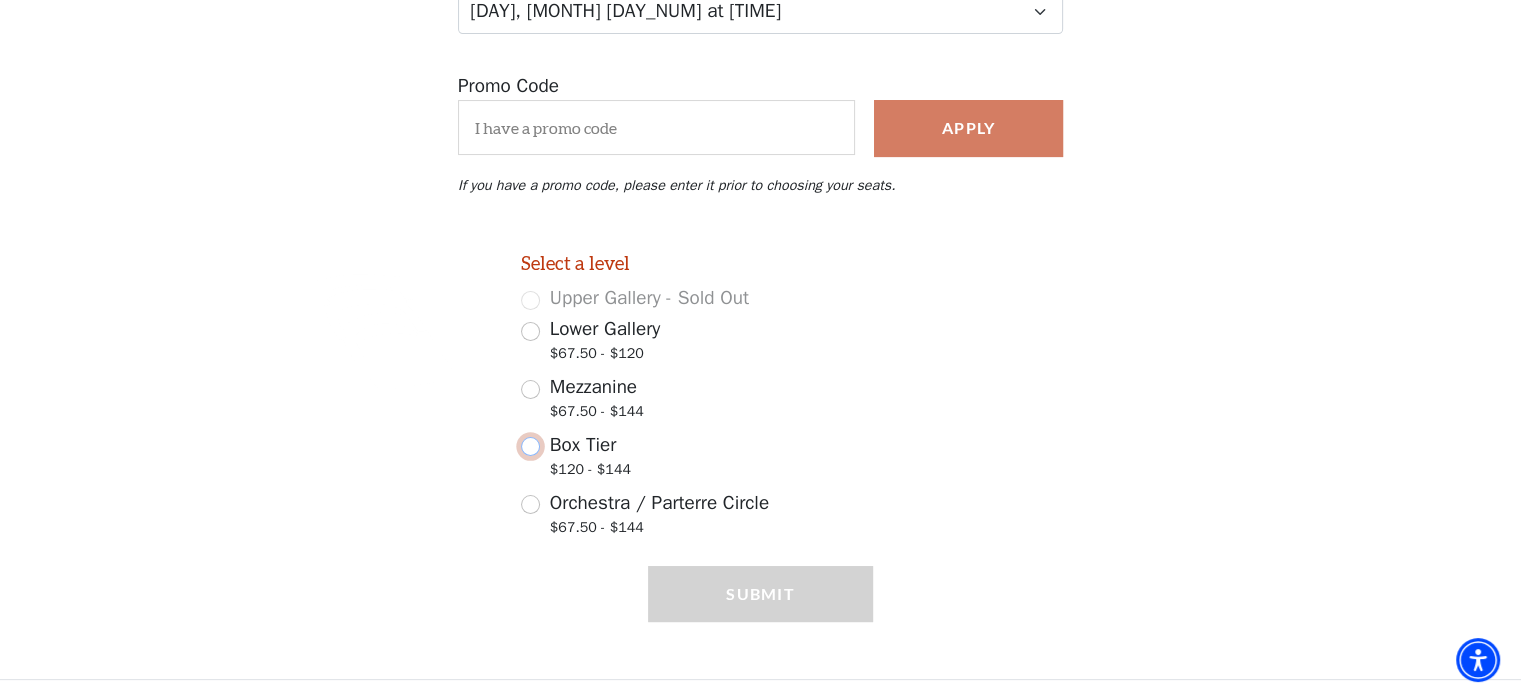 click on "Box Tier     $120 - $144" at bounding box center (530, 446) 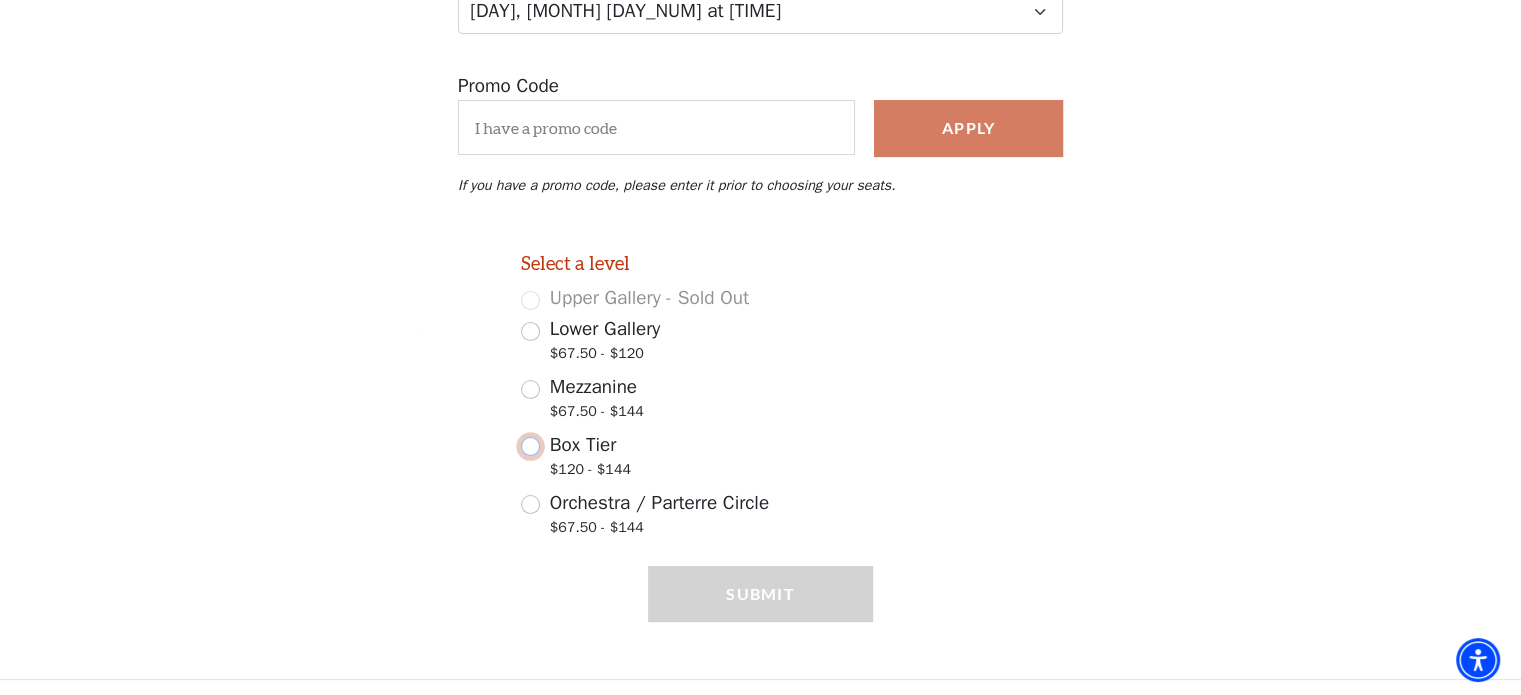 radio on "true" 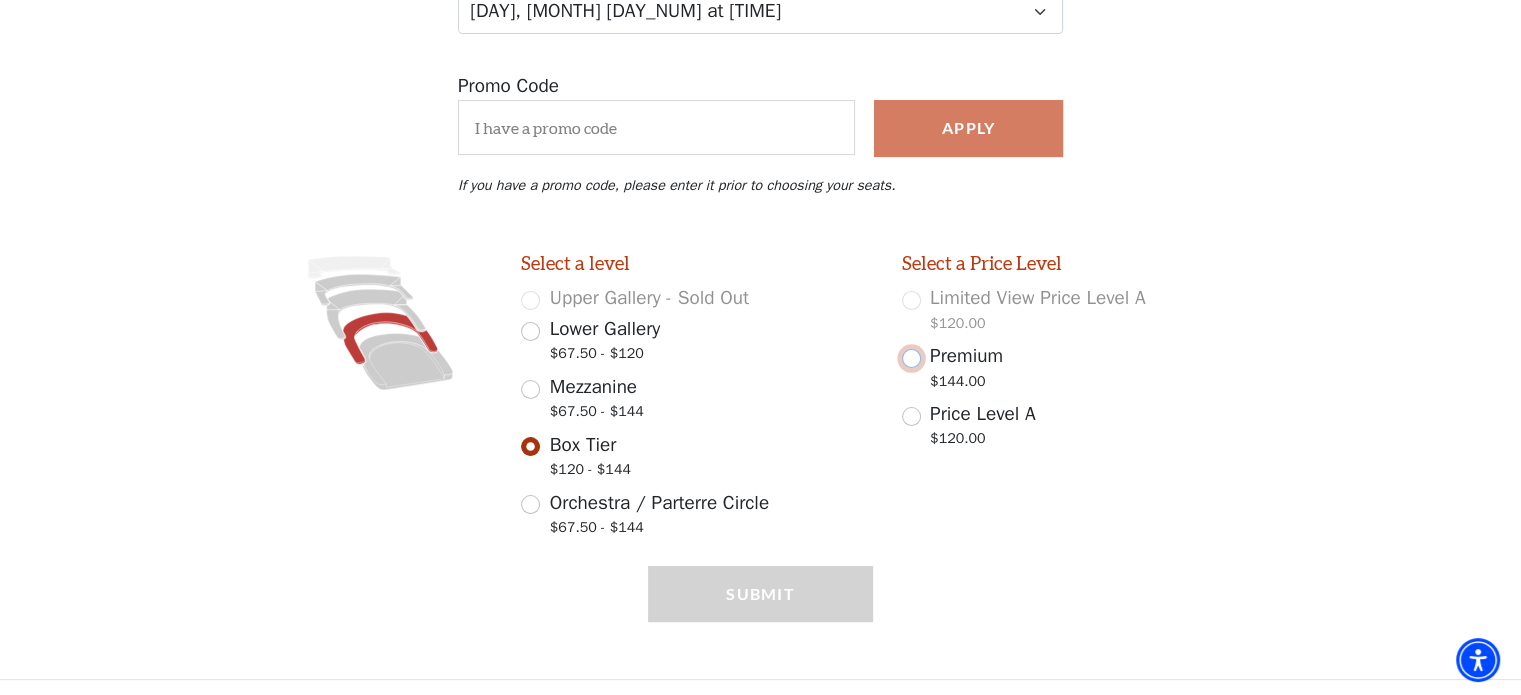 click on "Premium $144.00" at bounding box center [911, 358] 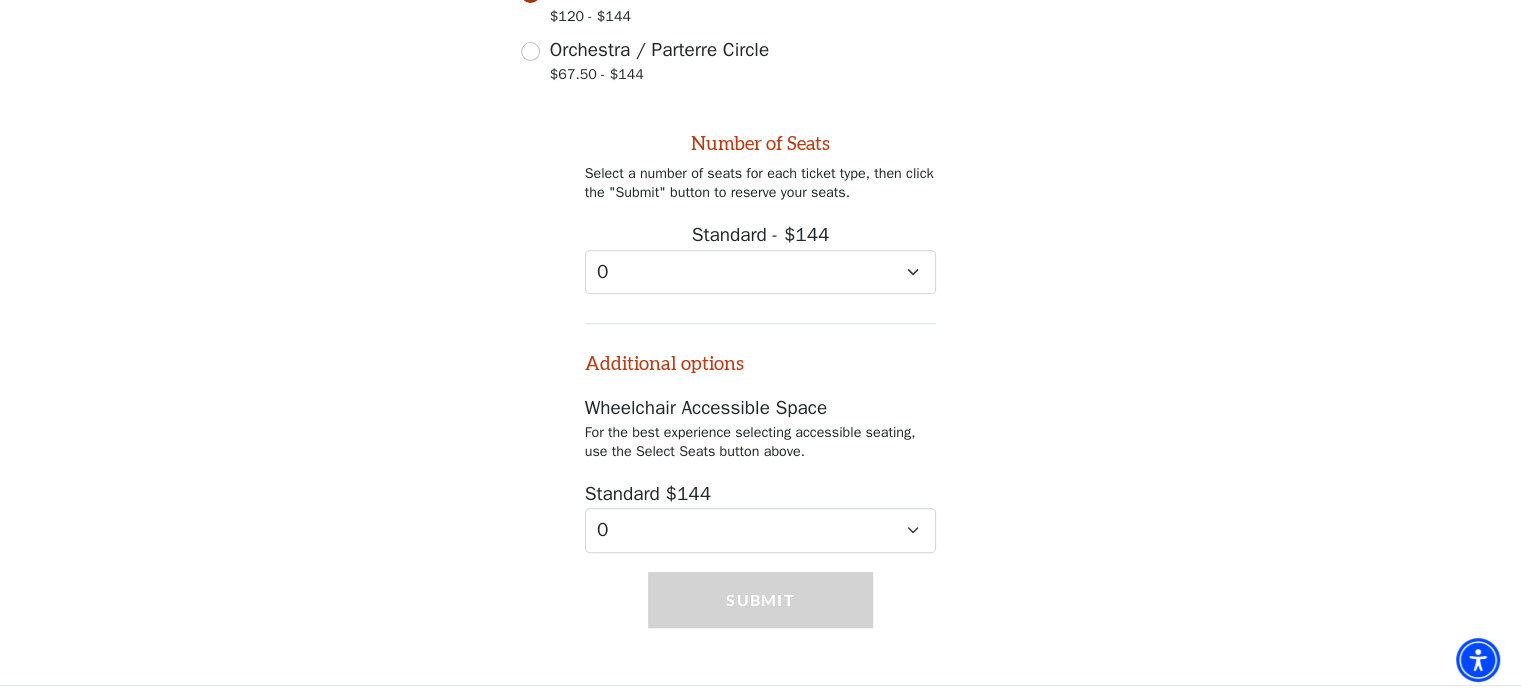 scroll, scrollTop: 784, scrollLeft: 0, axis: vertical 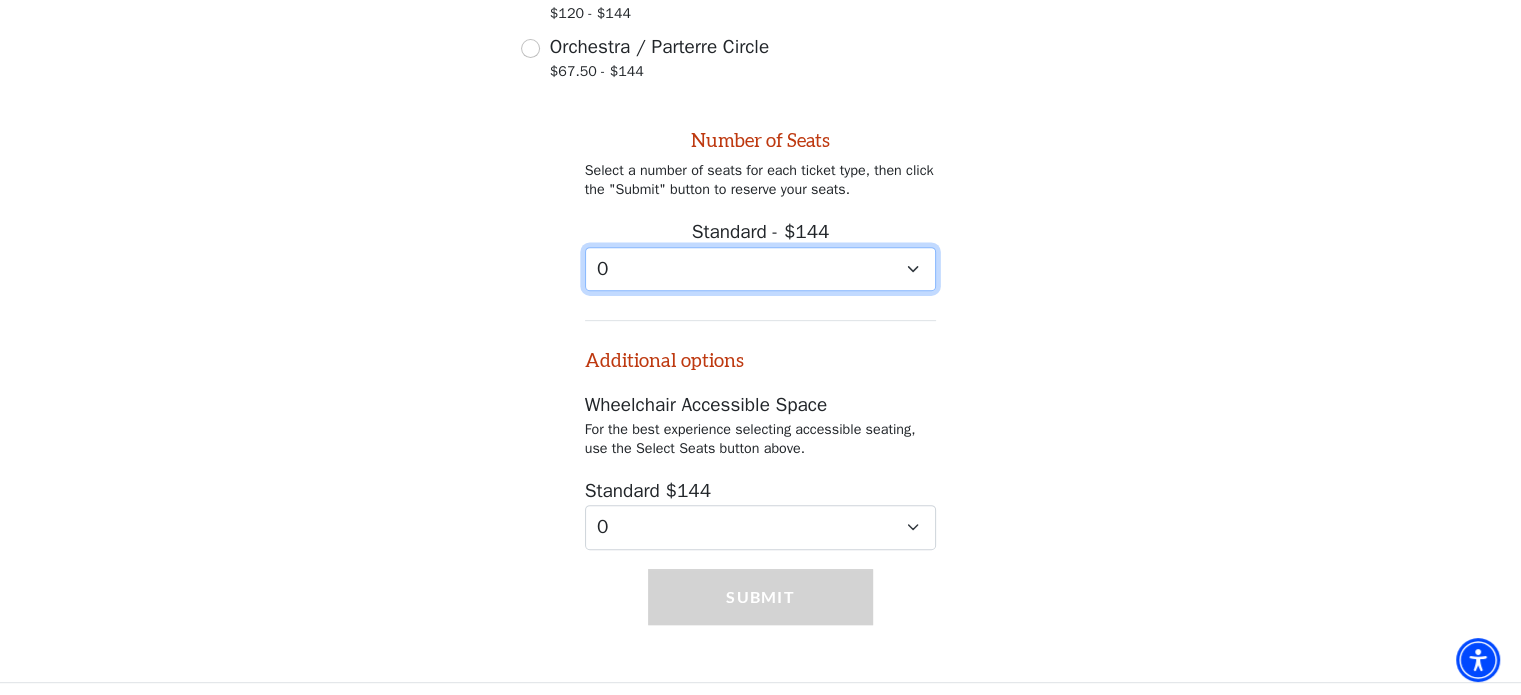 click on "0 1 2 3 4 5 6 7 8 9" at bounding box center [761, 269] 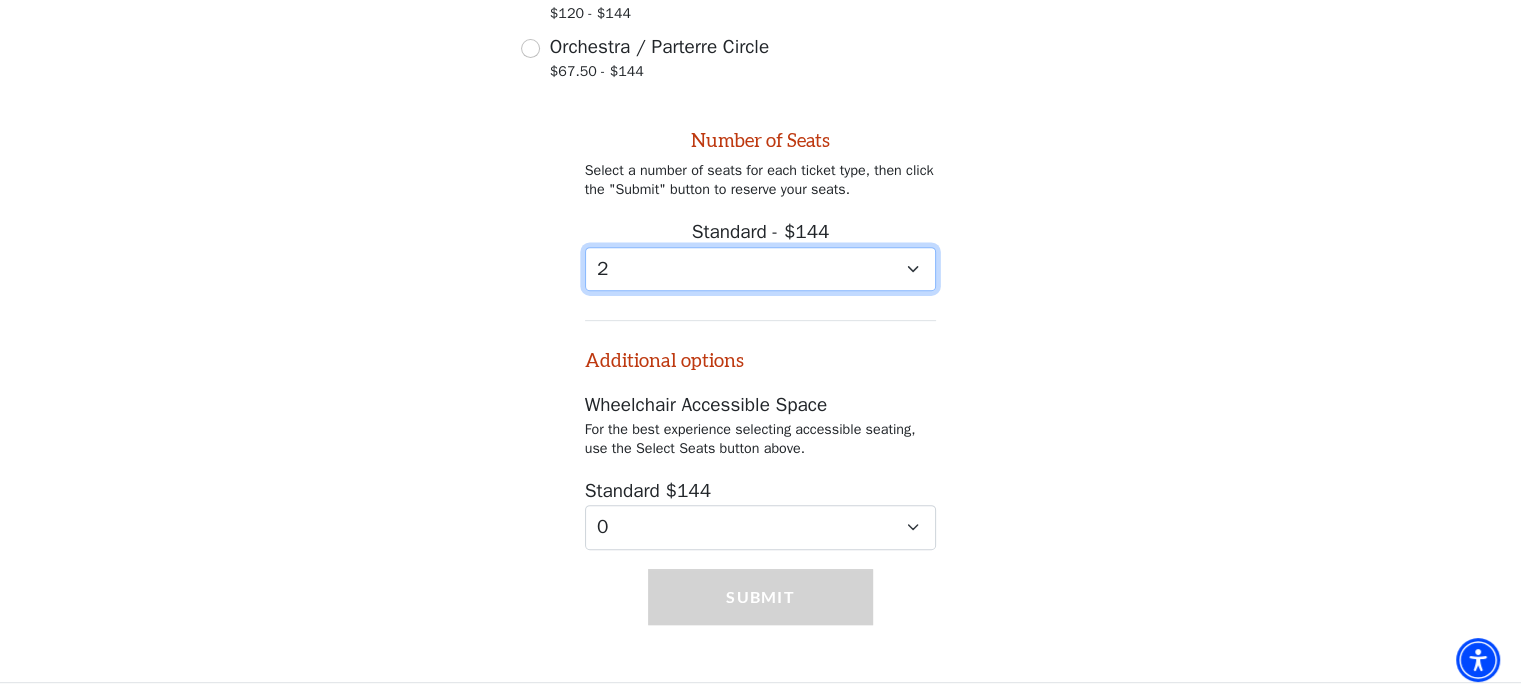 click on "0 1 2 3 4 5 6 7 8 9" at bounding box center [761, 269] 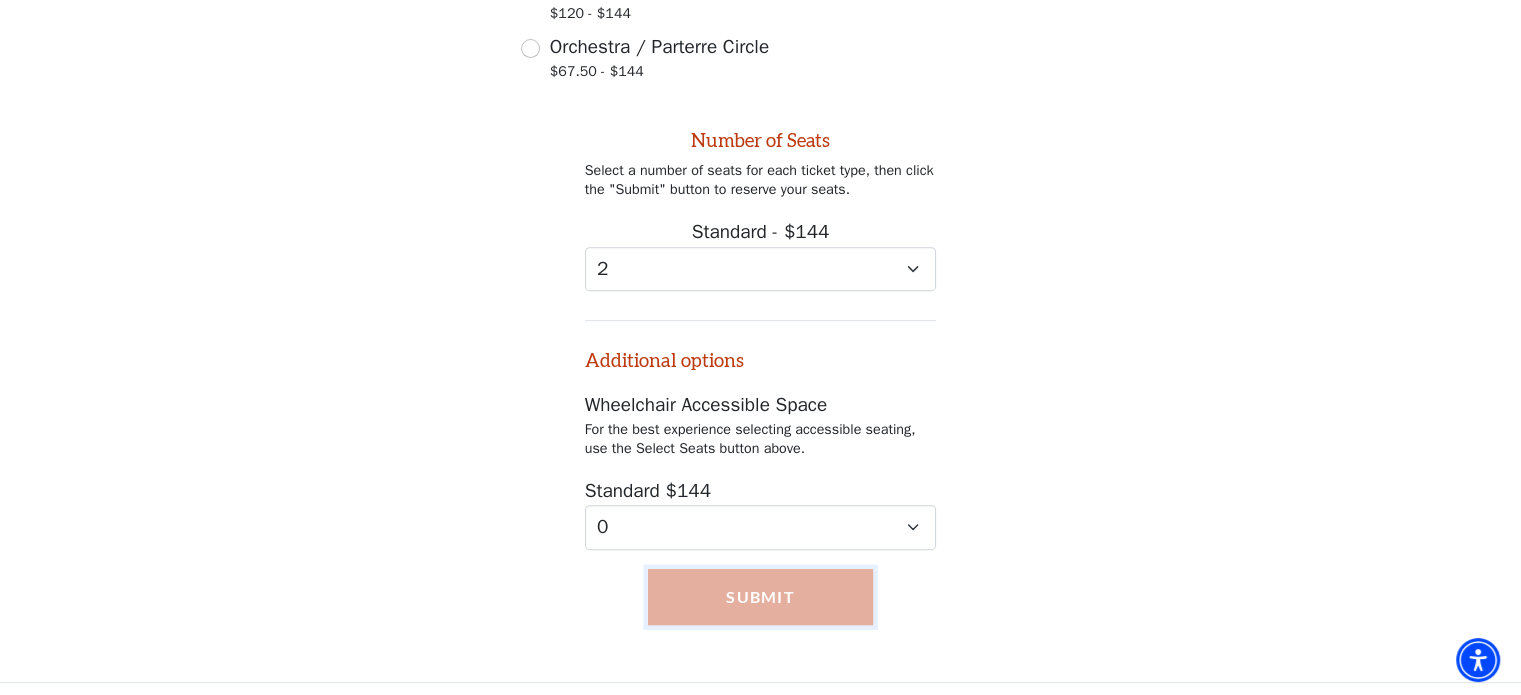 click on "Submit" at bounding box center (760, 597) 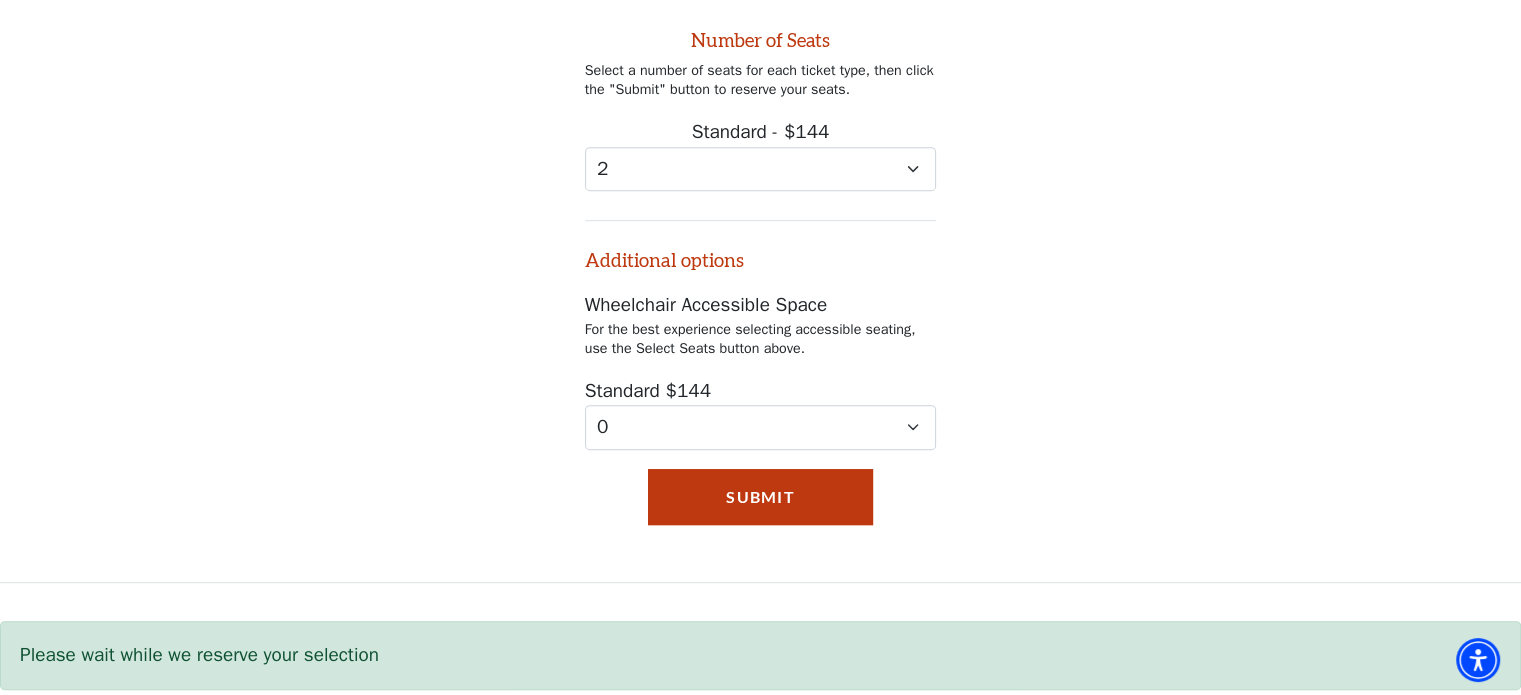 scroll, scrollTop: 890, scrollLeft: 0, axis: vertical 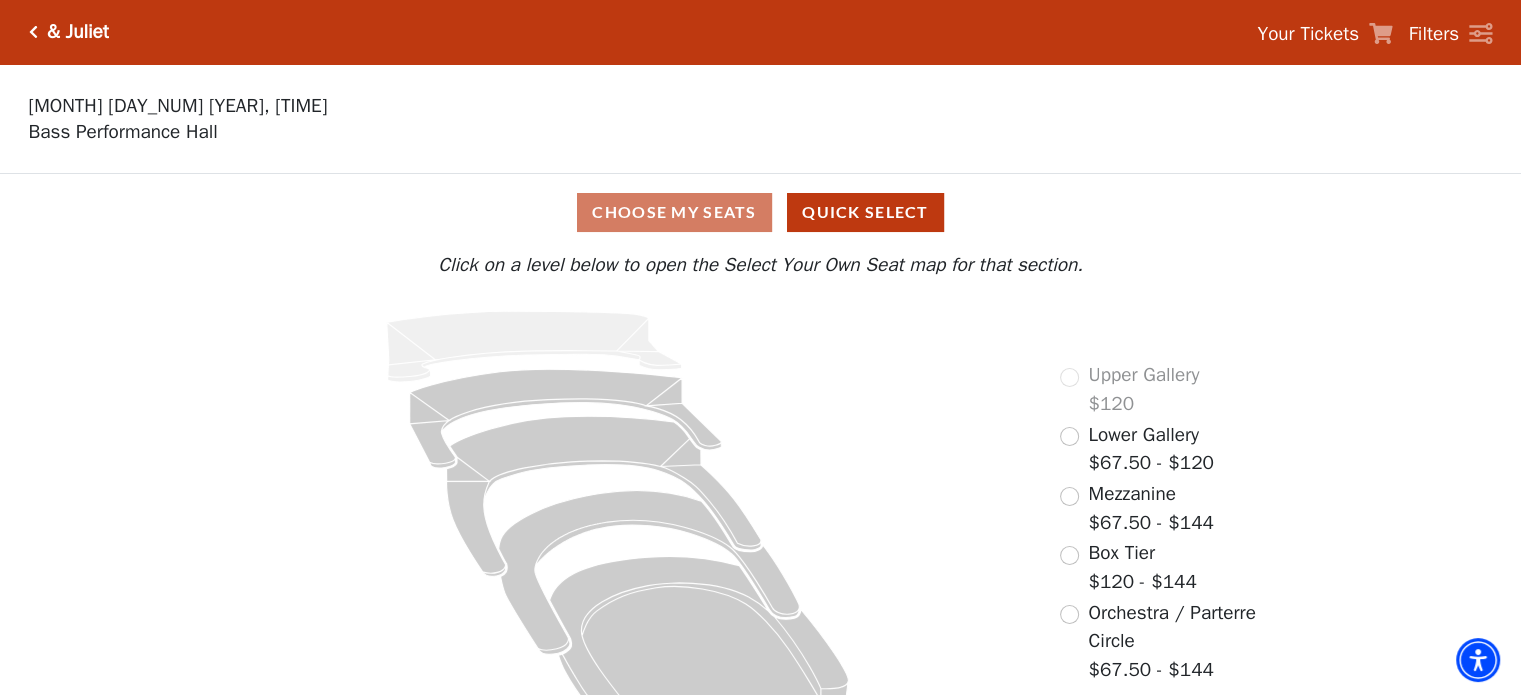 click on "Choose My Seats
Quick Select" at bounding box center [760, 212] 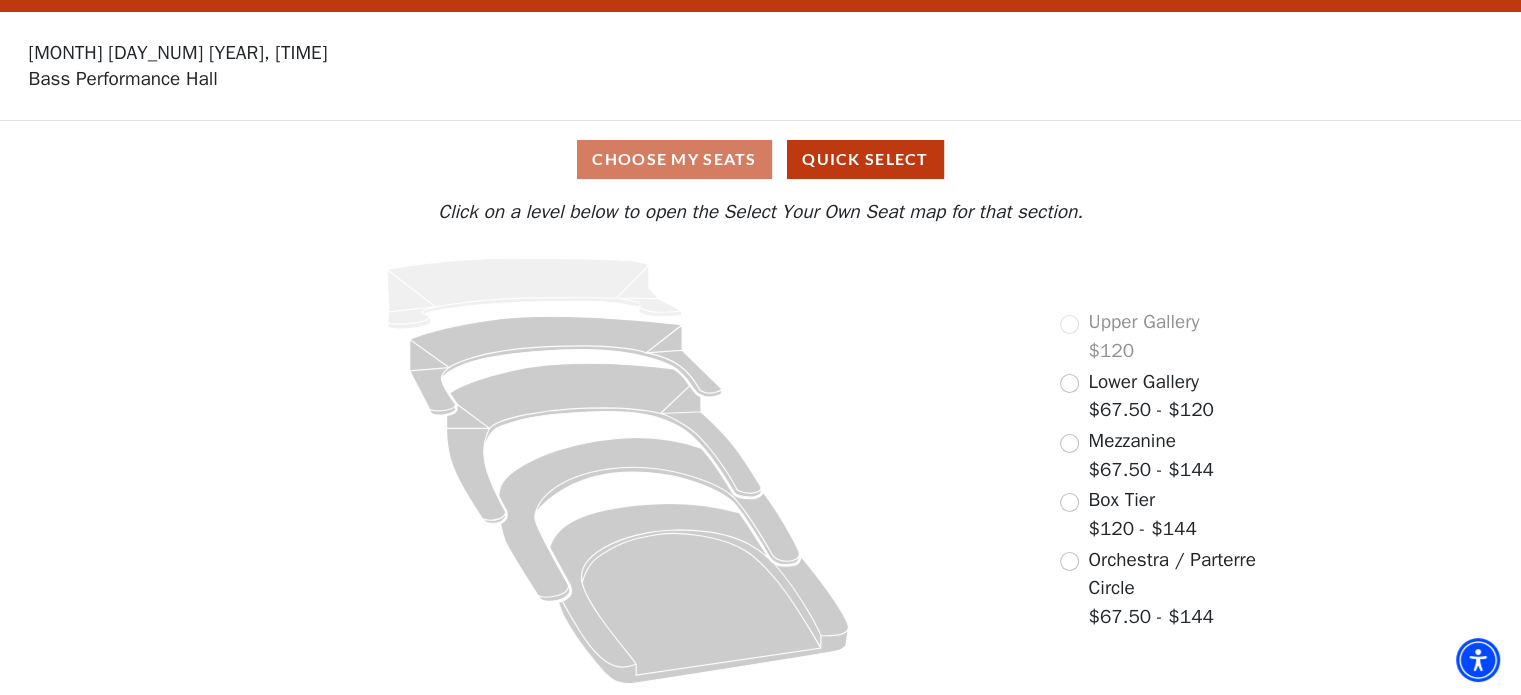 click on "Box Tier $120 - $144" at bounding box center (1128, 514) 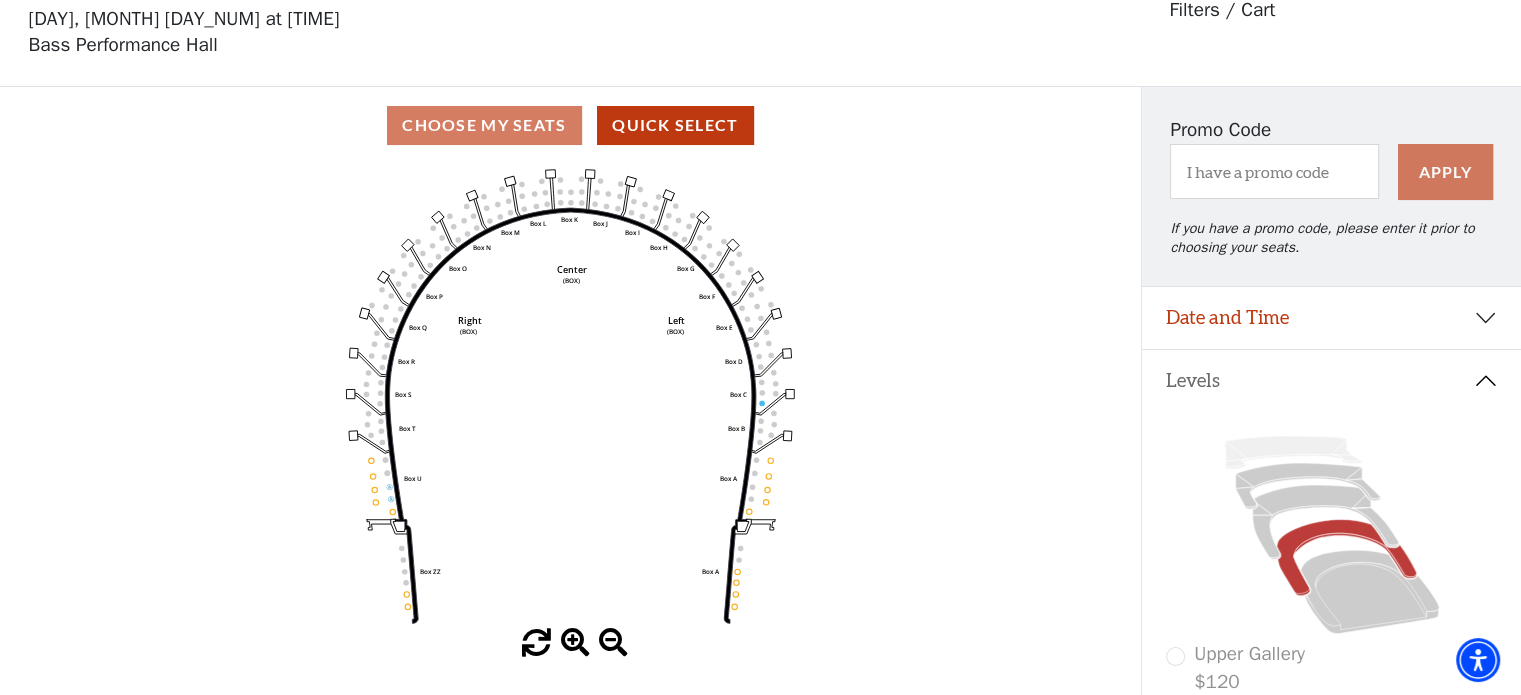 scroll, scrollTop: 92, scrollLeft: 0, axis: vertical 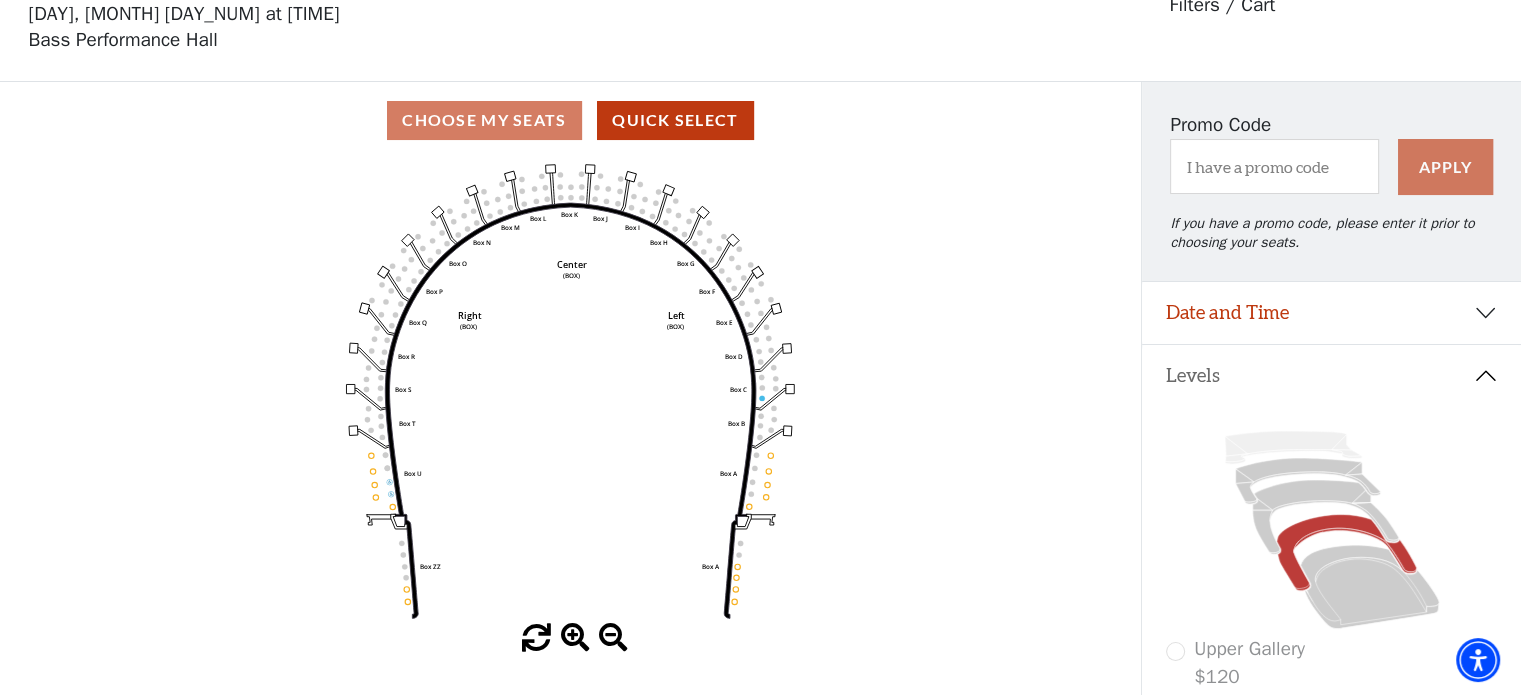 click on "Choose My Seats
Quick Select" at bounding box center [570, 120] 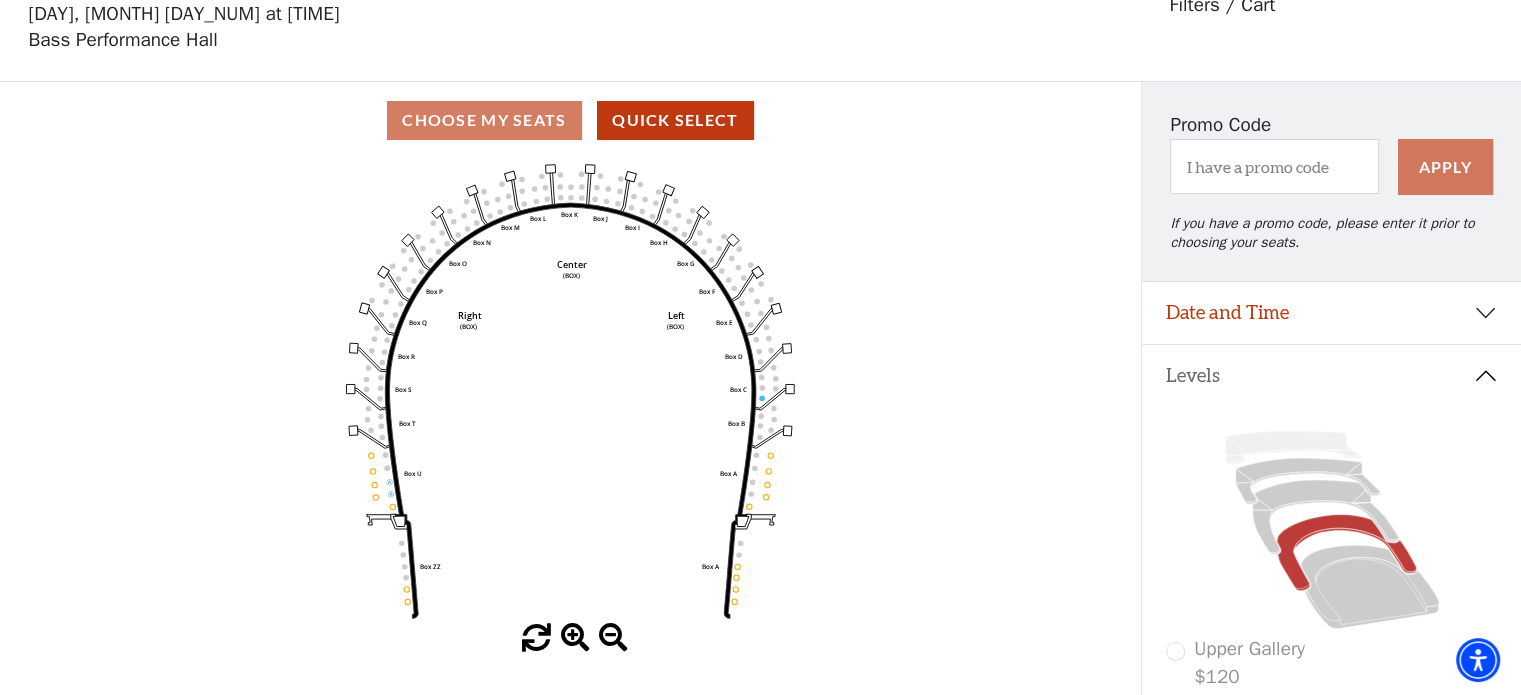 click on "Choose My Seats
Quick Select" at bounding box center [570, 120] 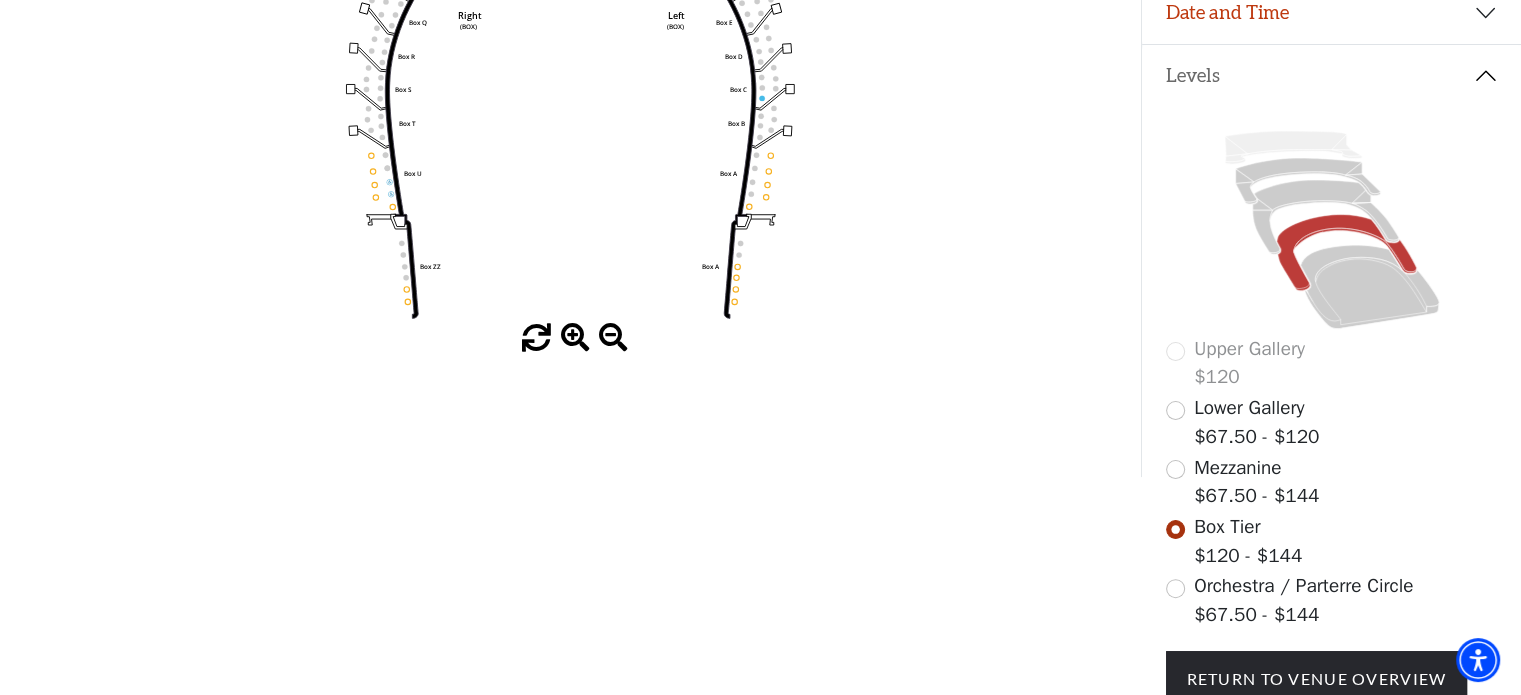 scroll, scrollTop: 544, scrollLeft: 0, axis: vertical 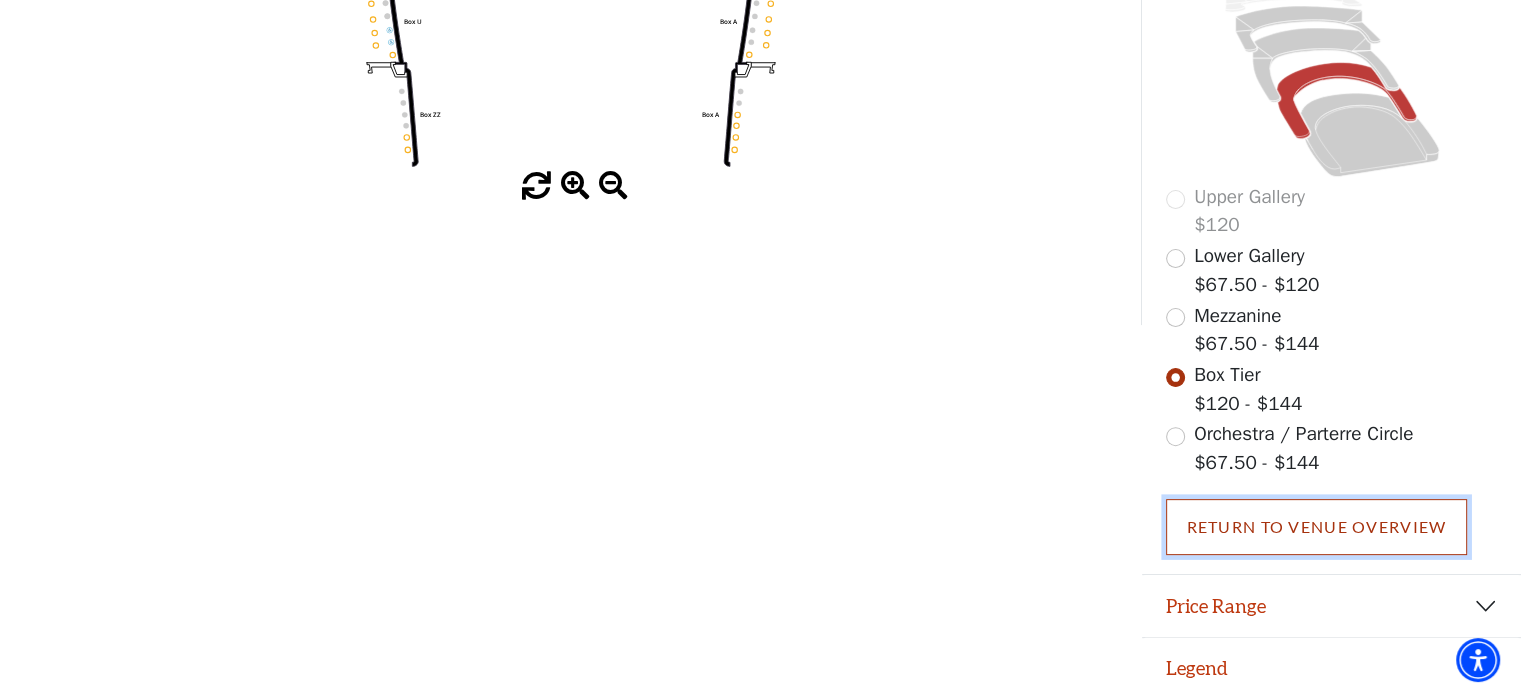 click on "Return To Venue Overview" at bounding box center (1317, 527) 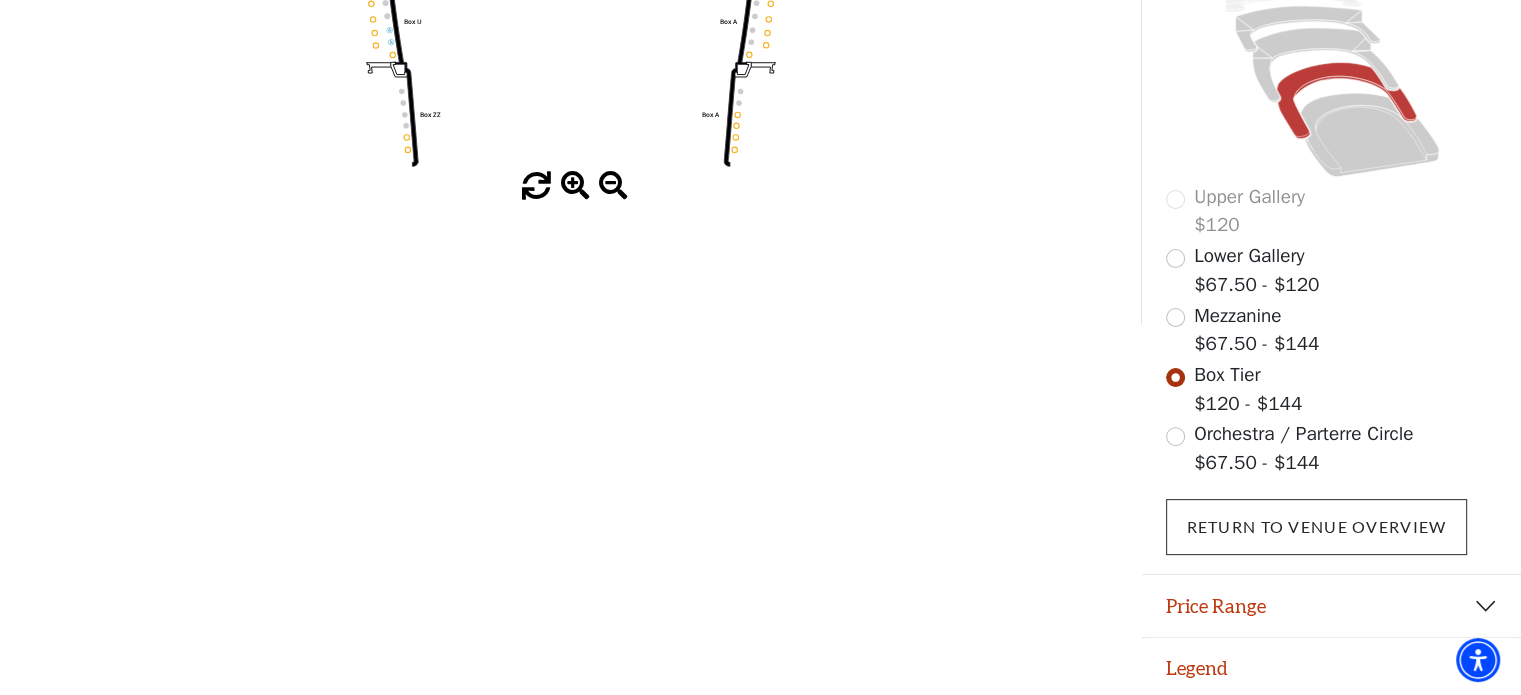 scroll, scrollTop: 53, scrollLeft: 0, axis: vertical 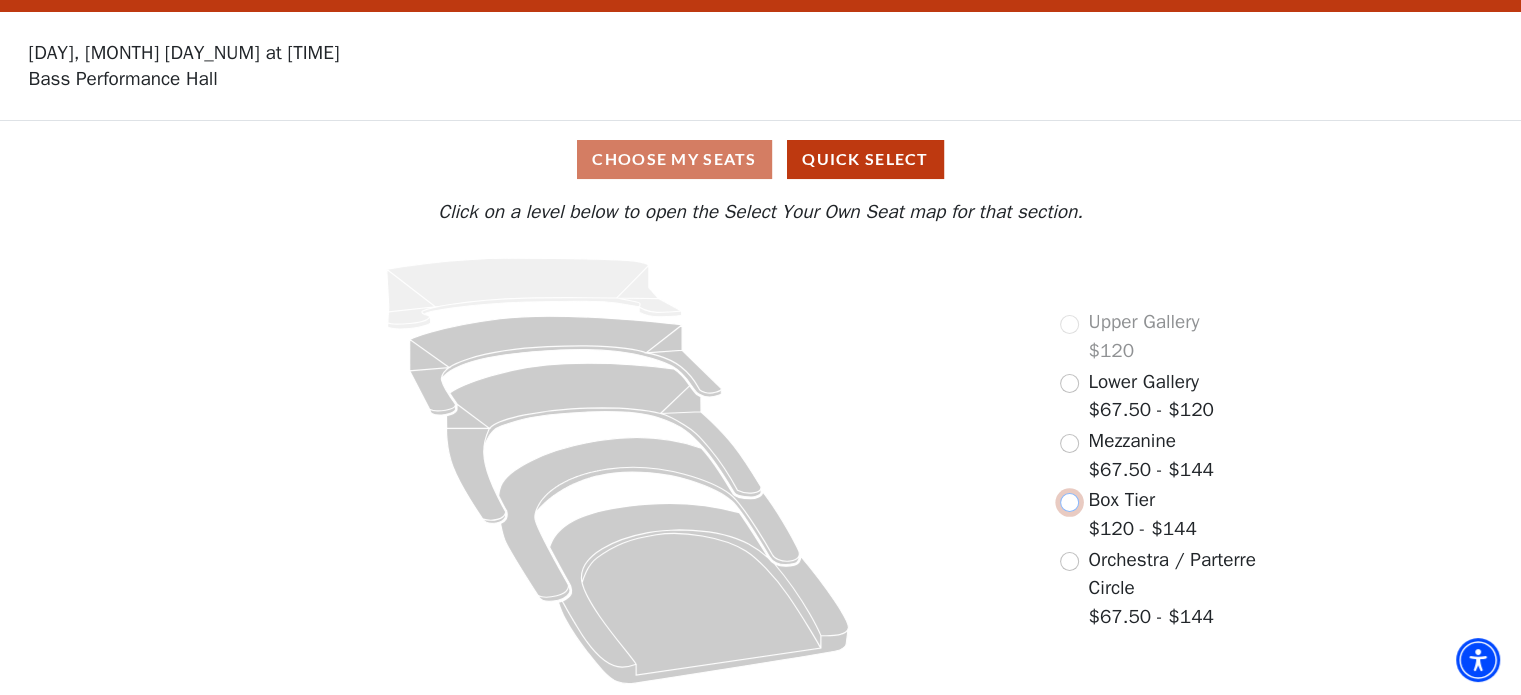 click at bounding box center [1069, 502] 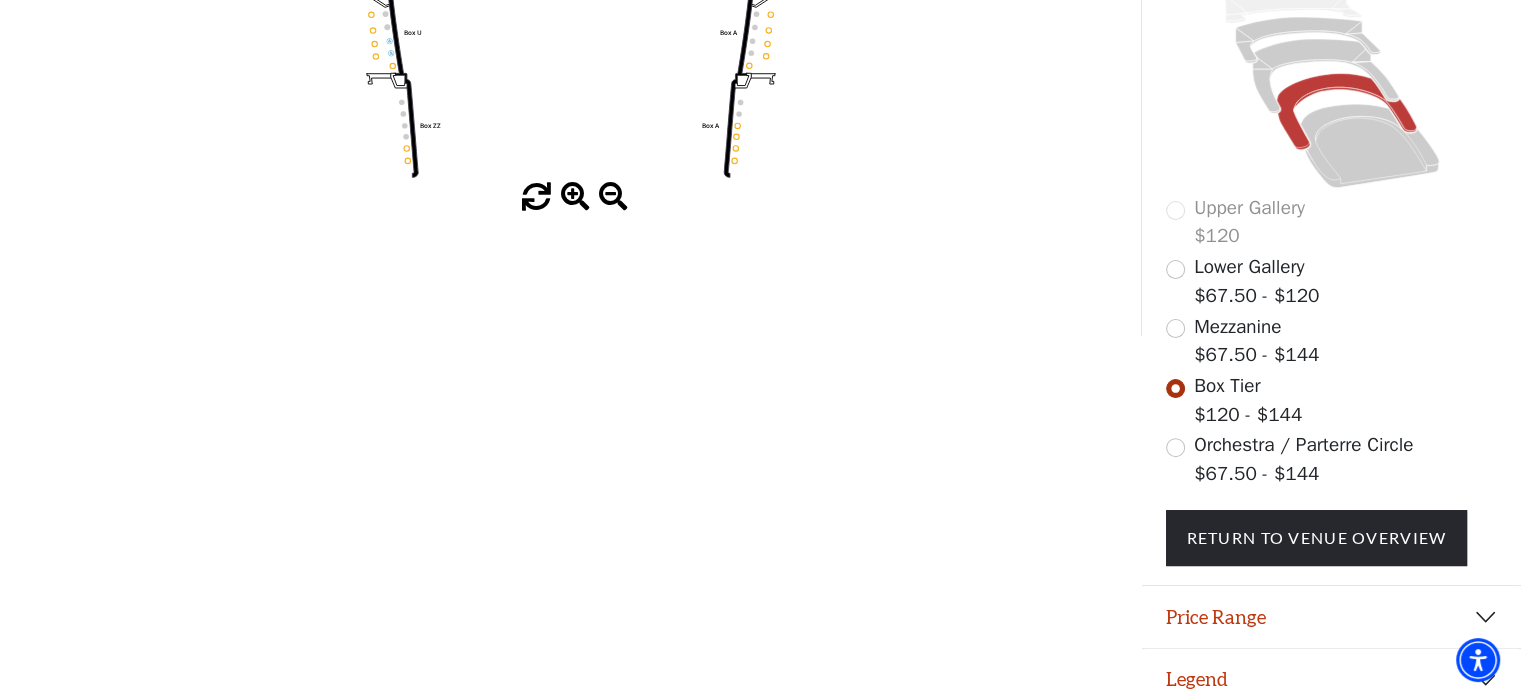 scroll, scrollTop: 544, scrollLeft: 0, axis: vertical 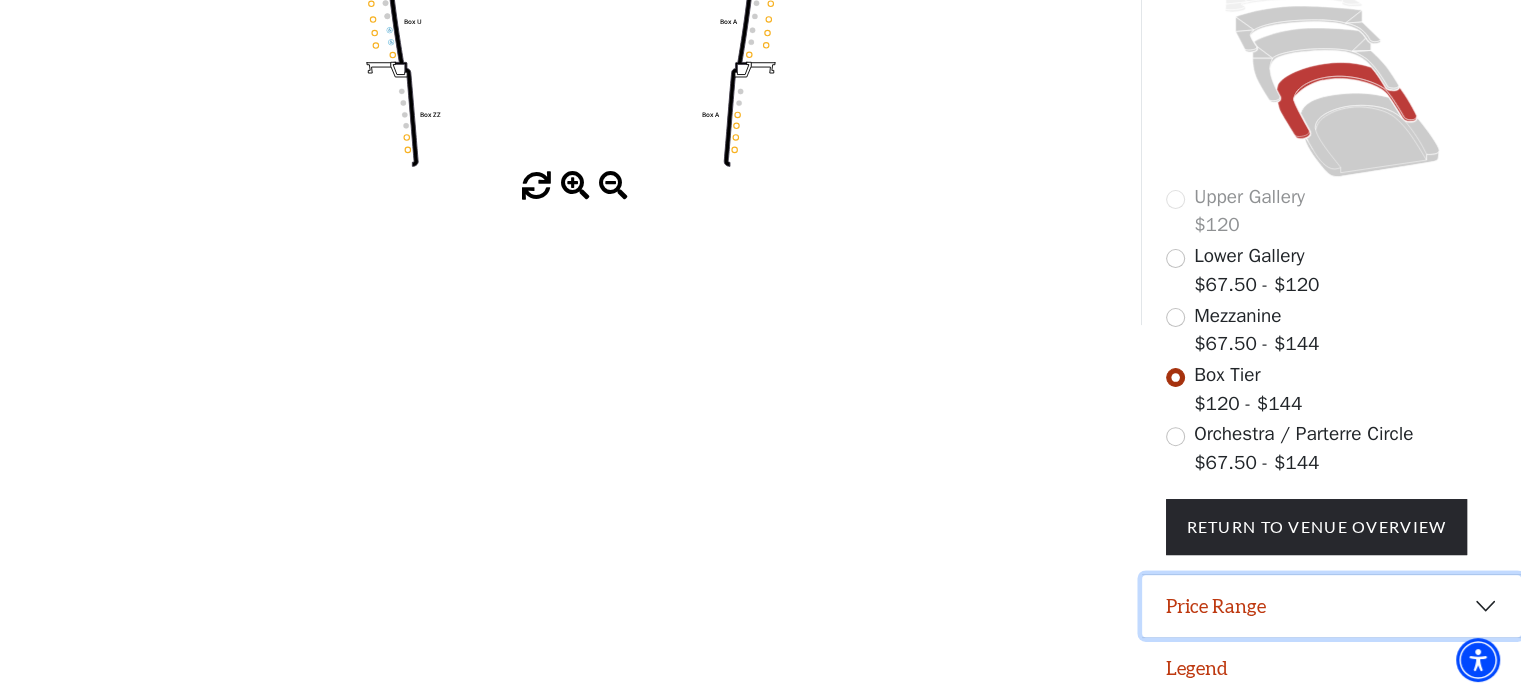 click on "Price Range" at bounding box center [1331, 606] 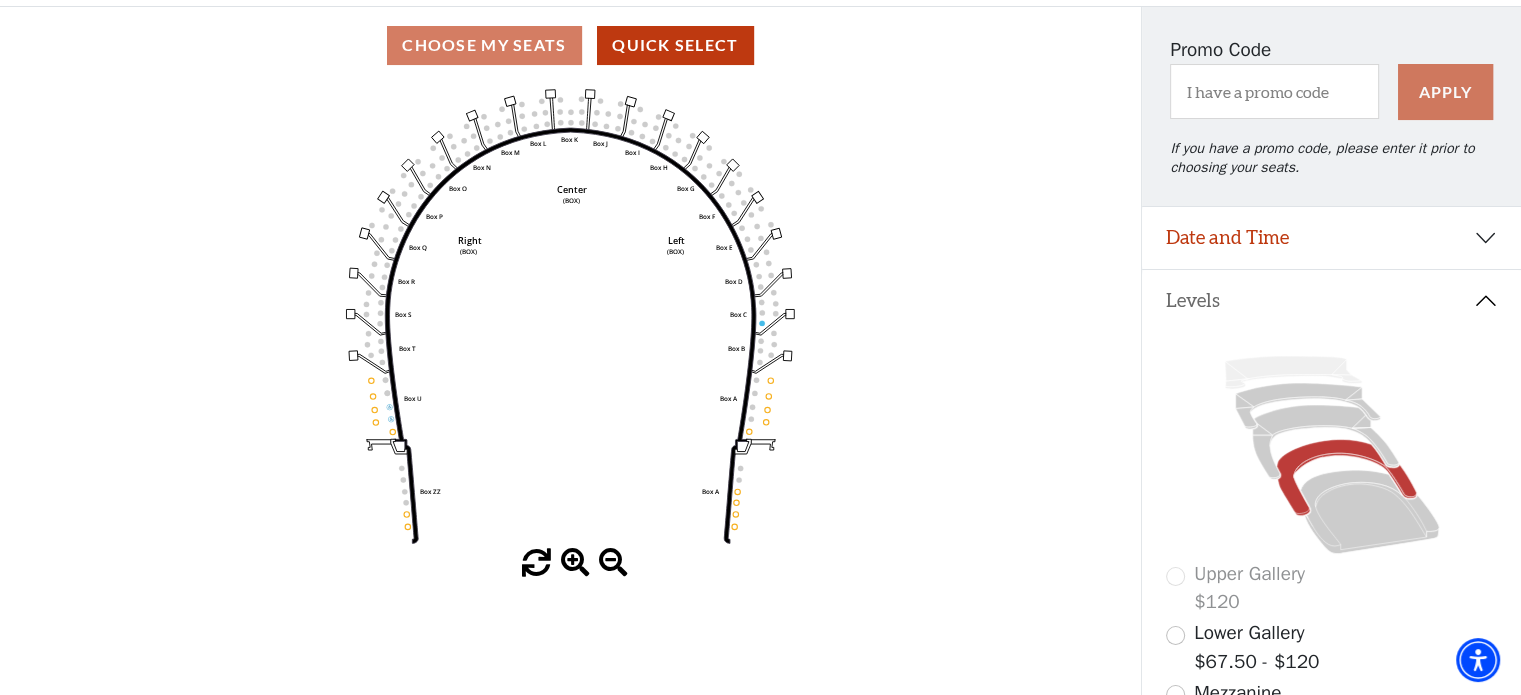 scroll, scrollTop: 144, scrollLeft: 0, axis: vertical 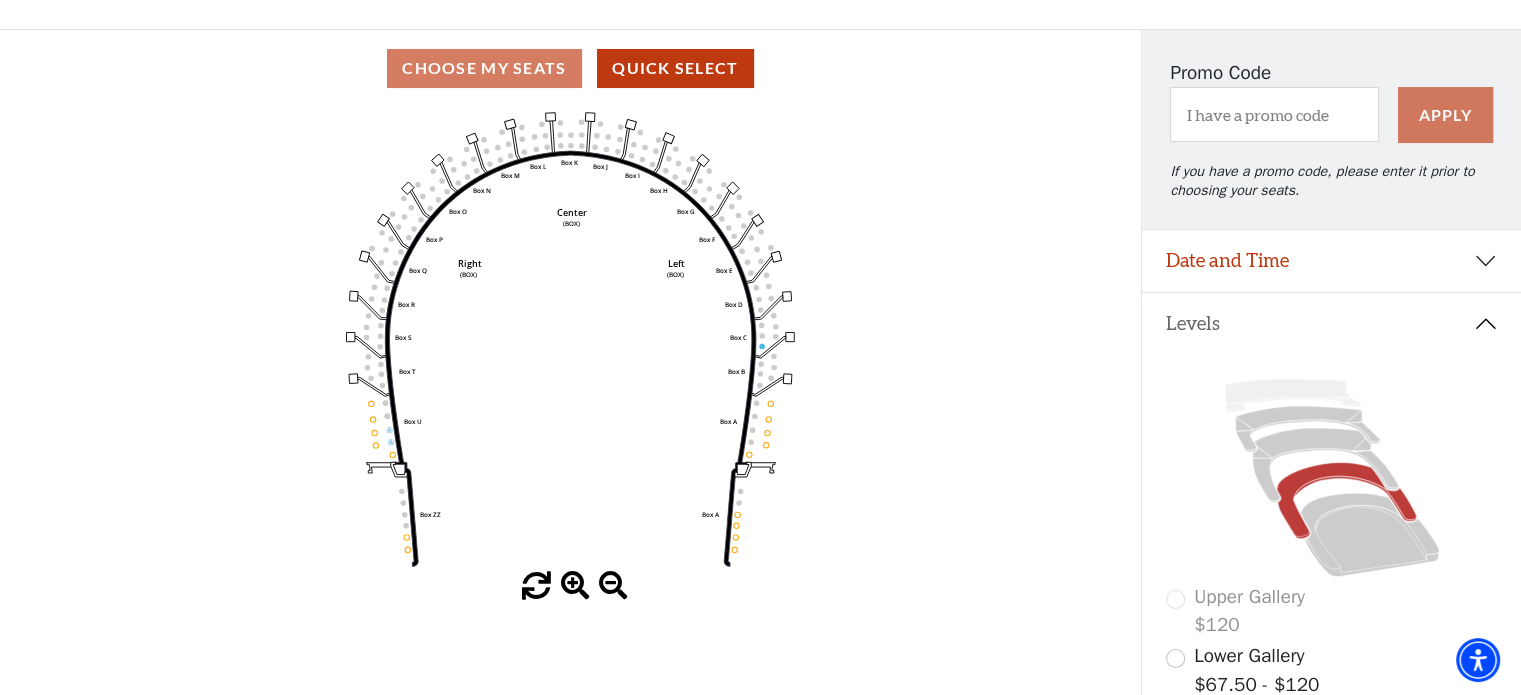 click at bounding box center (575, 586) 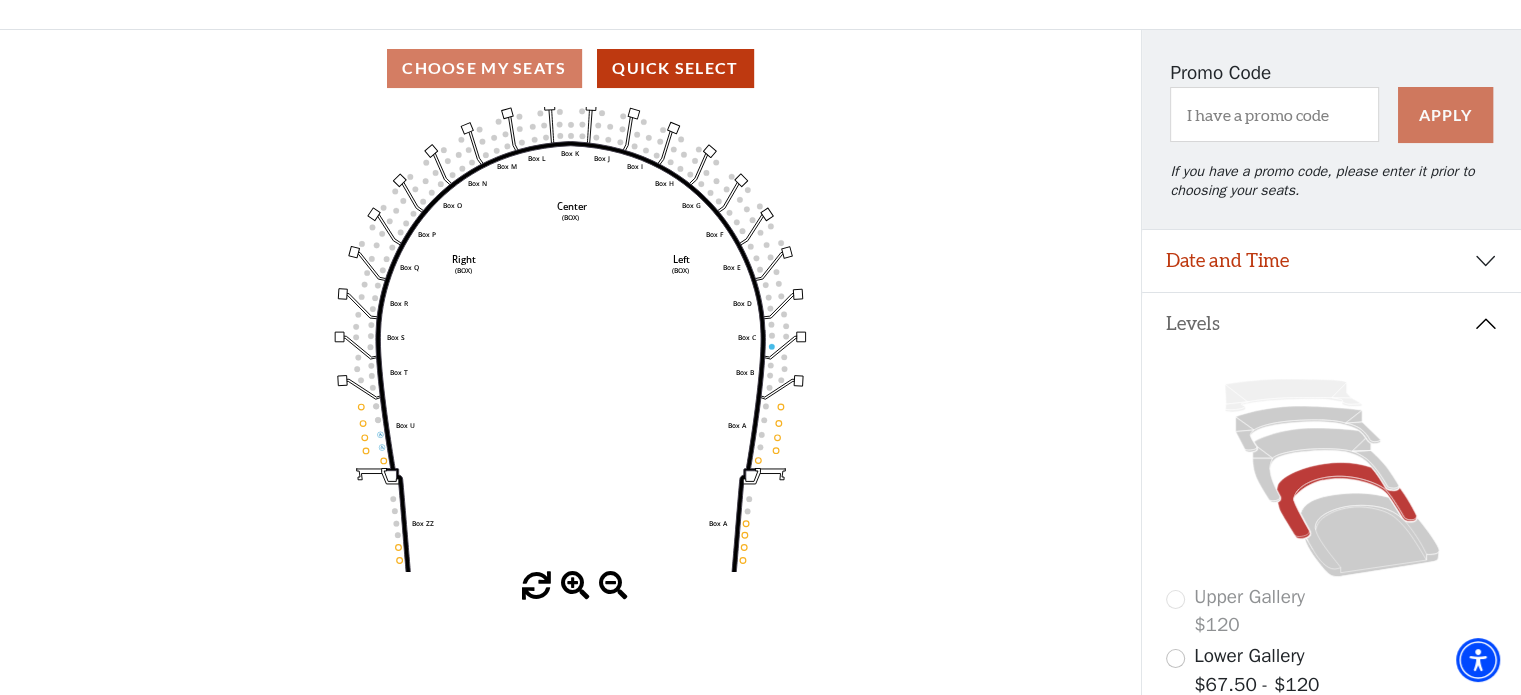 click at bounding box center [575, 586] 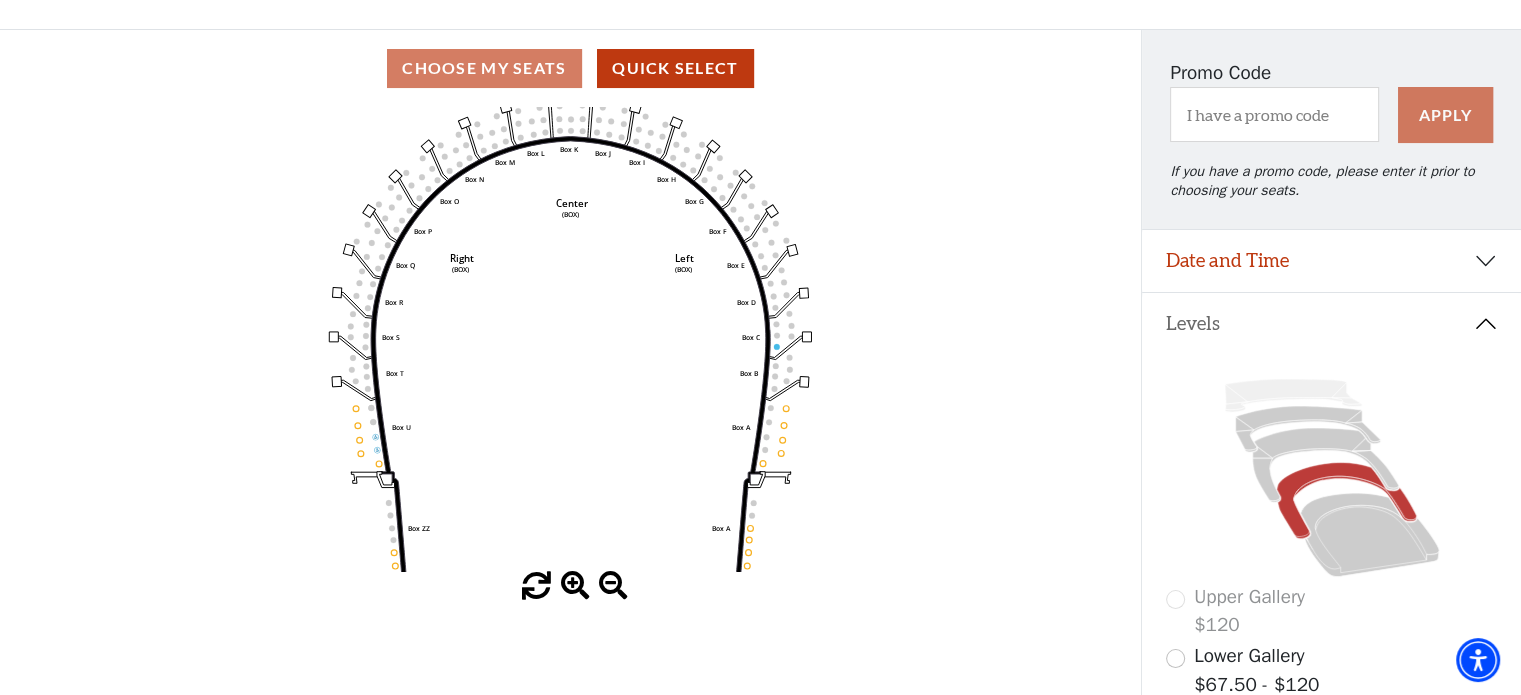 click at bounding box center (575, 586) 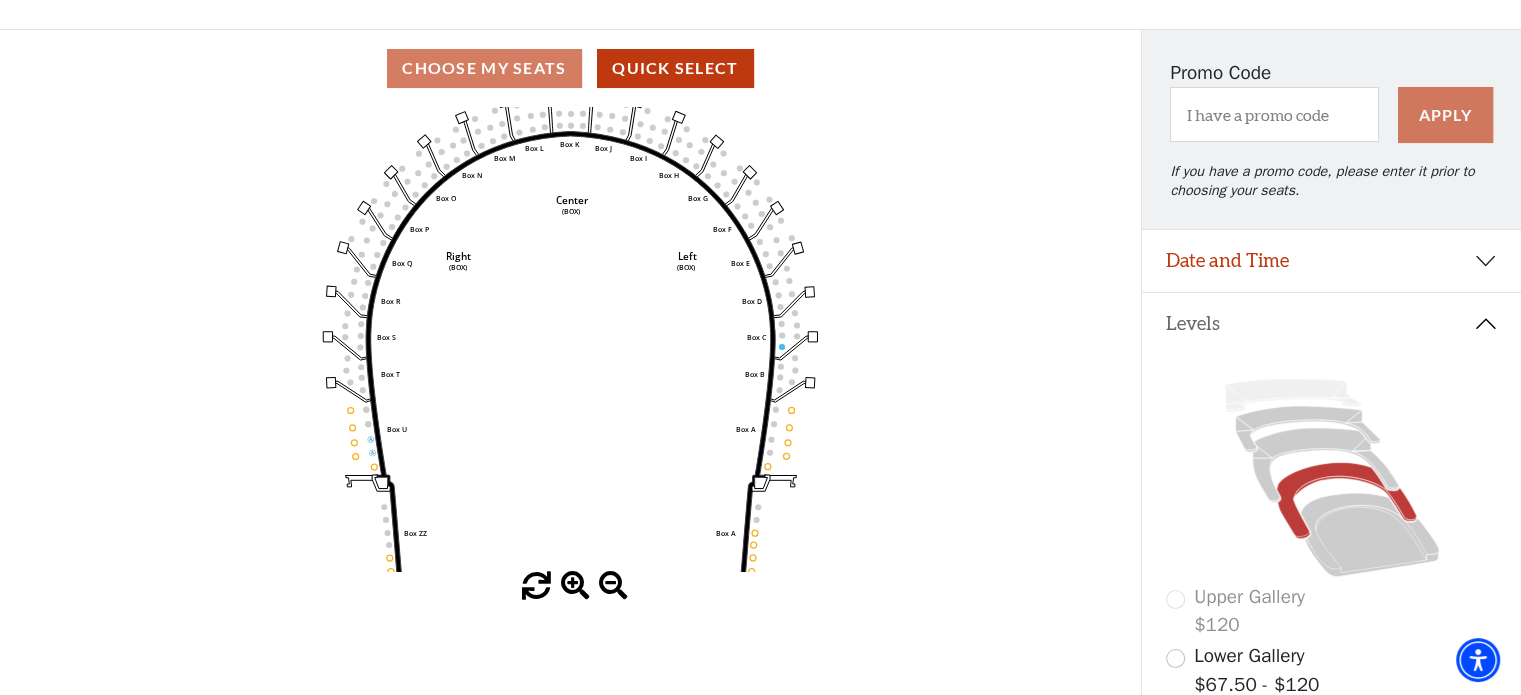 click at bounding box center (575, 586) 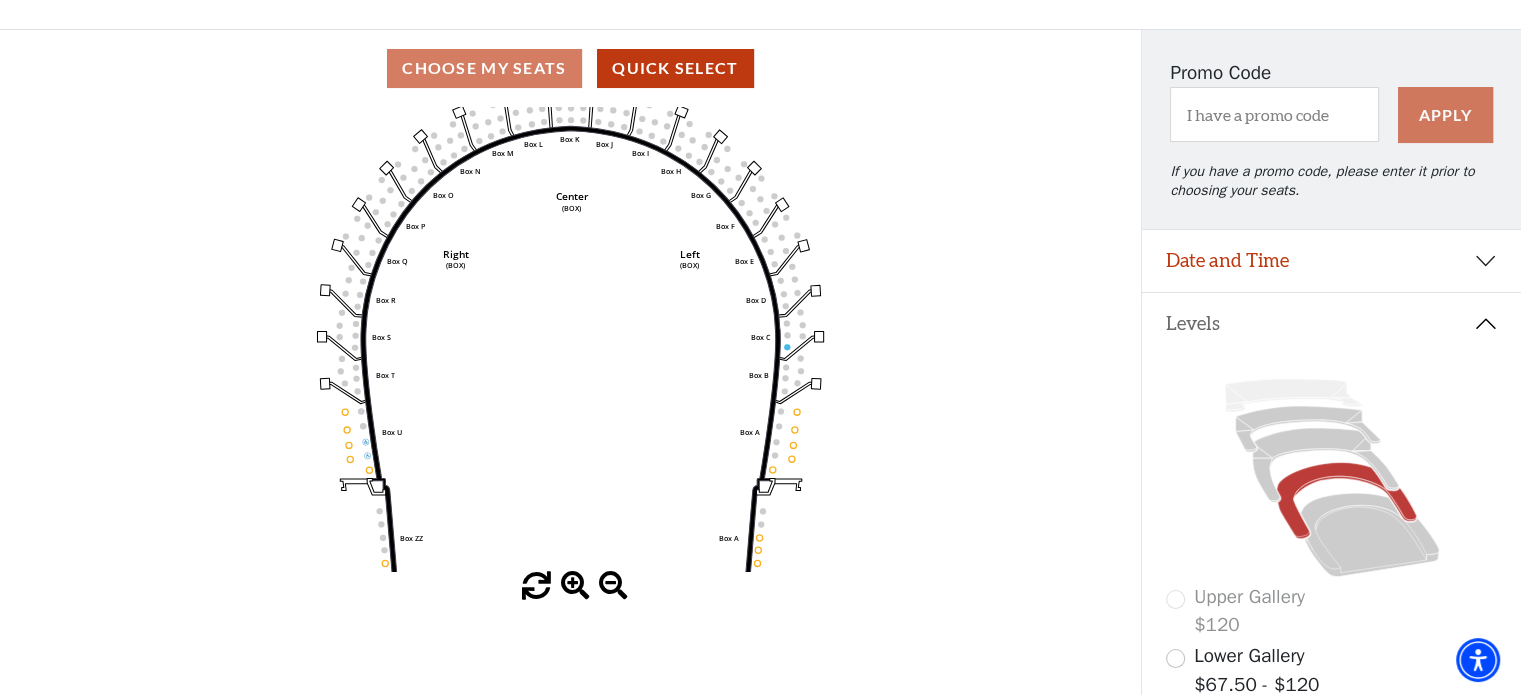 click at bounding box center [575, 586] 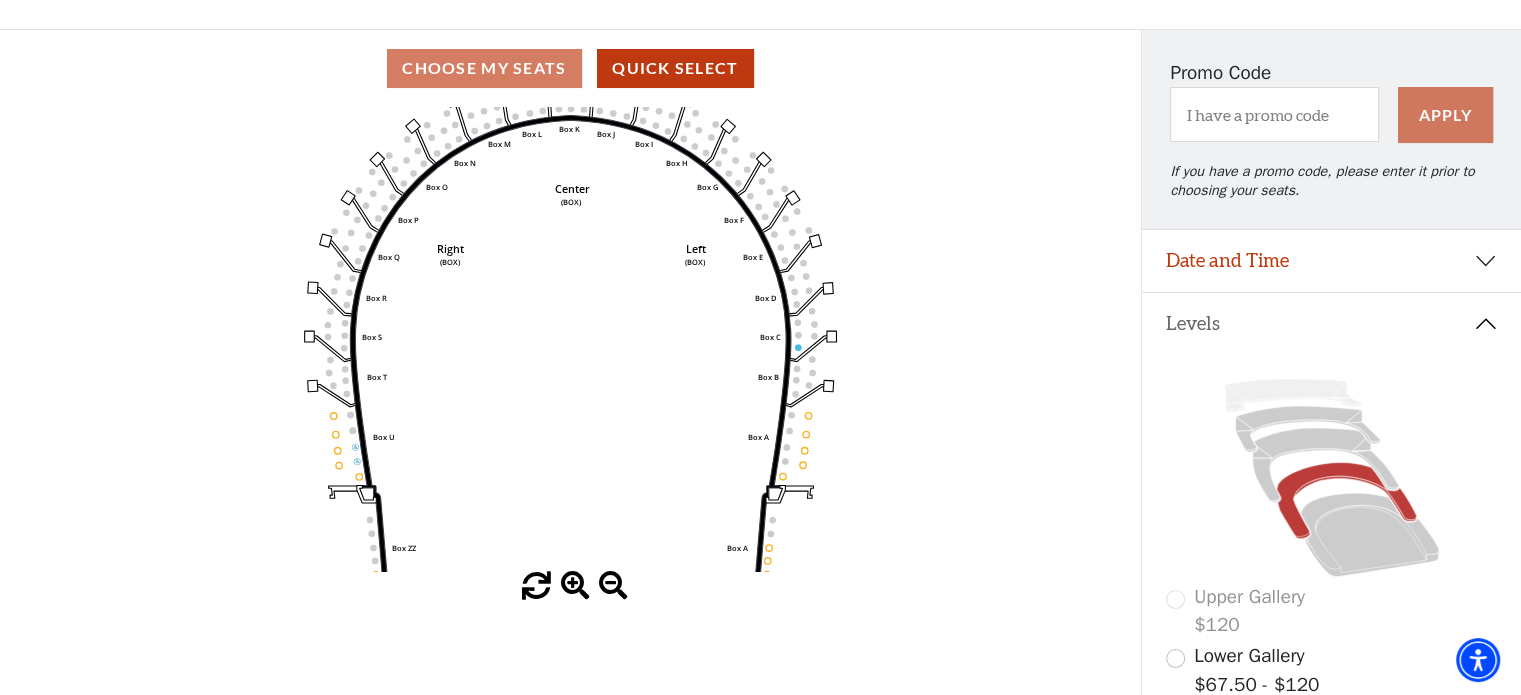 click at bounding box center [575, 586] 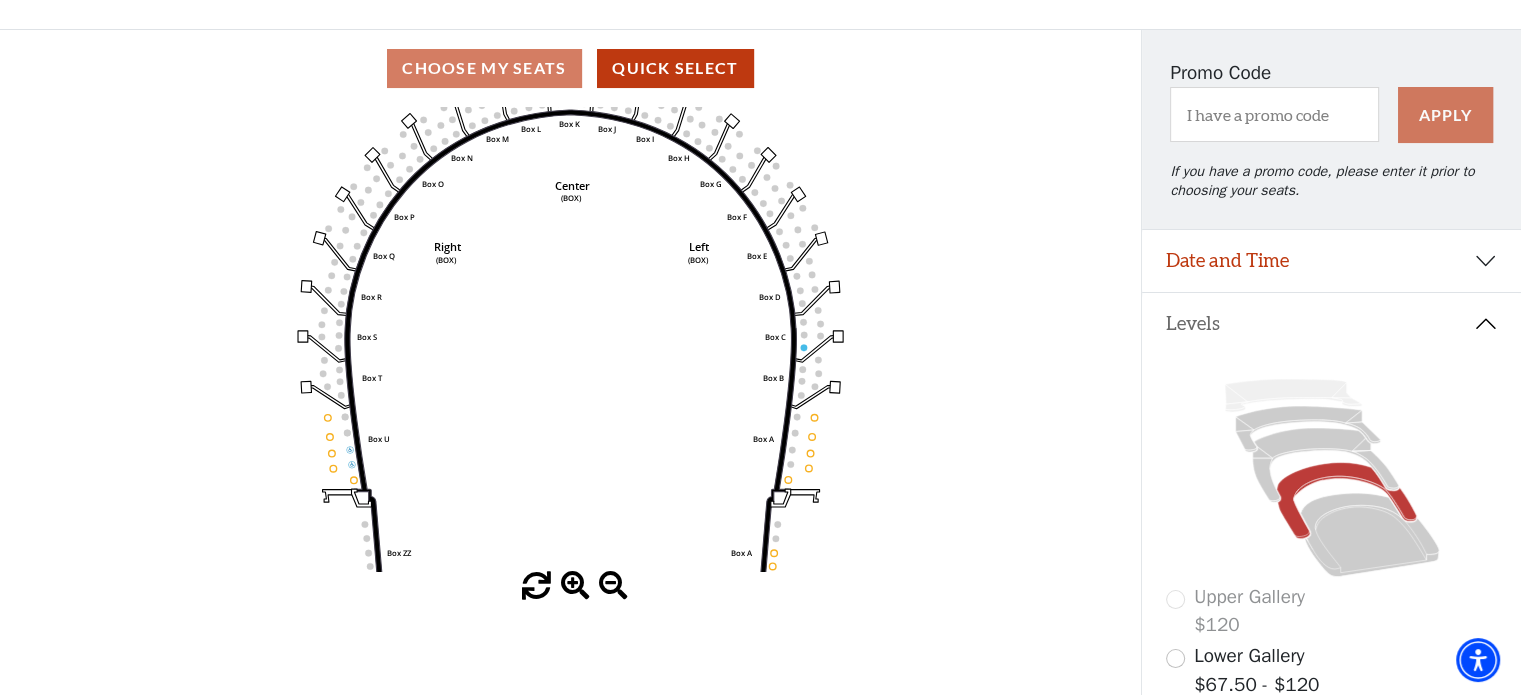 click at bounding box center (575, 586) 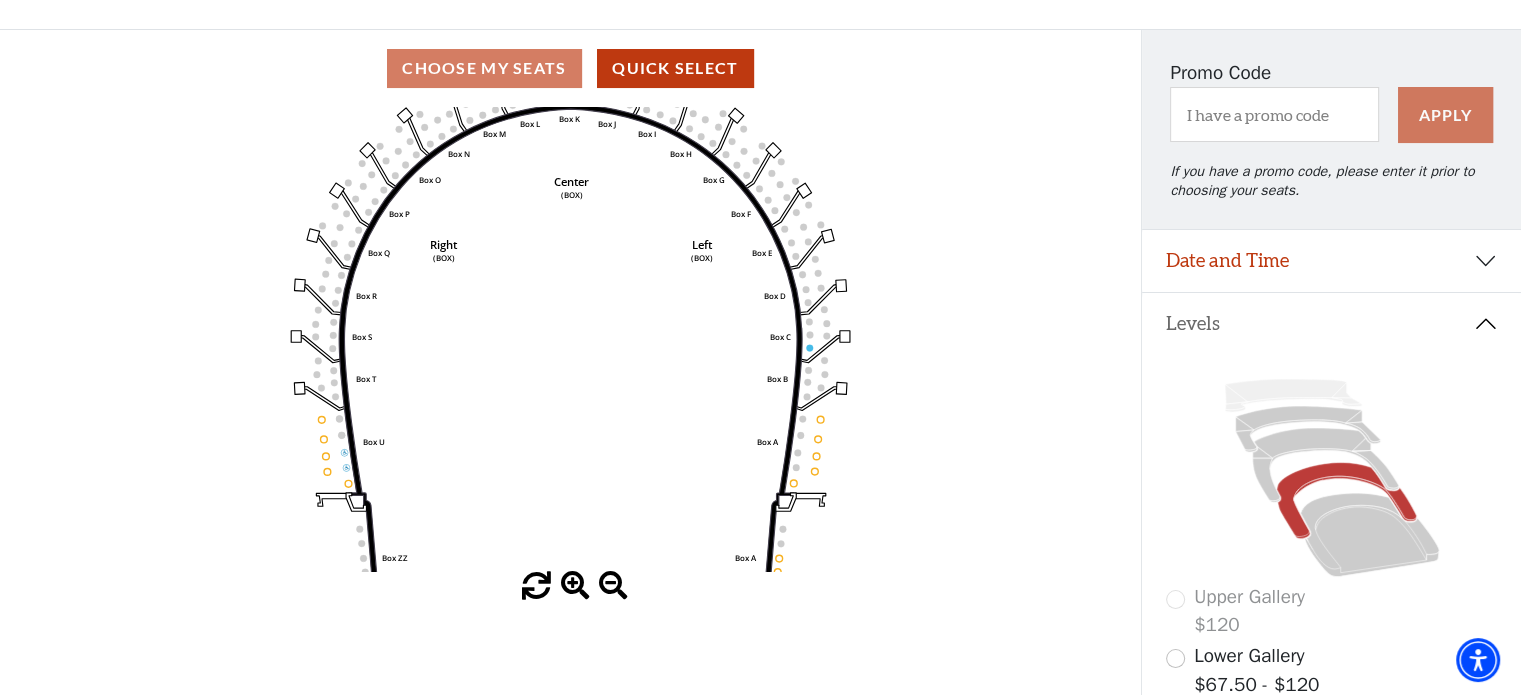 click at bounding box center [575, 586] 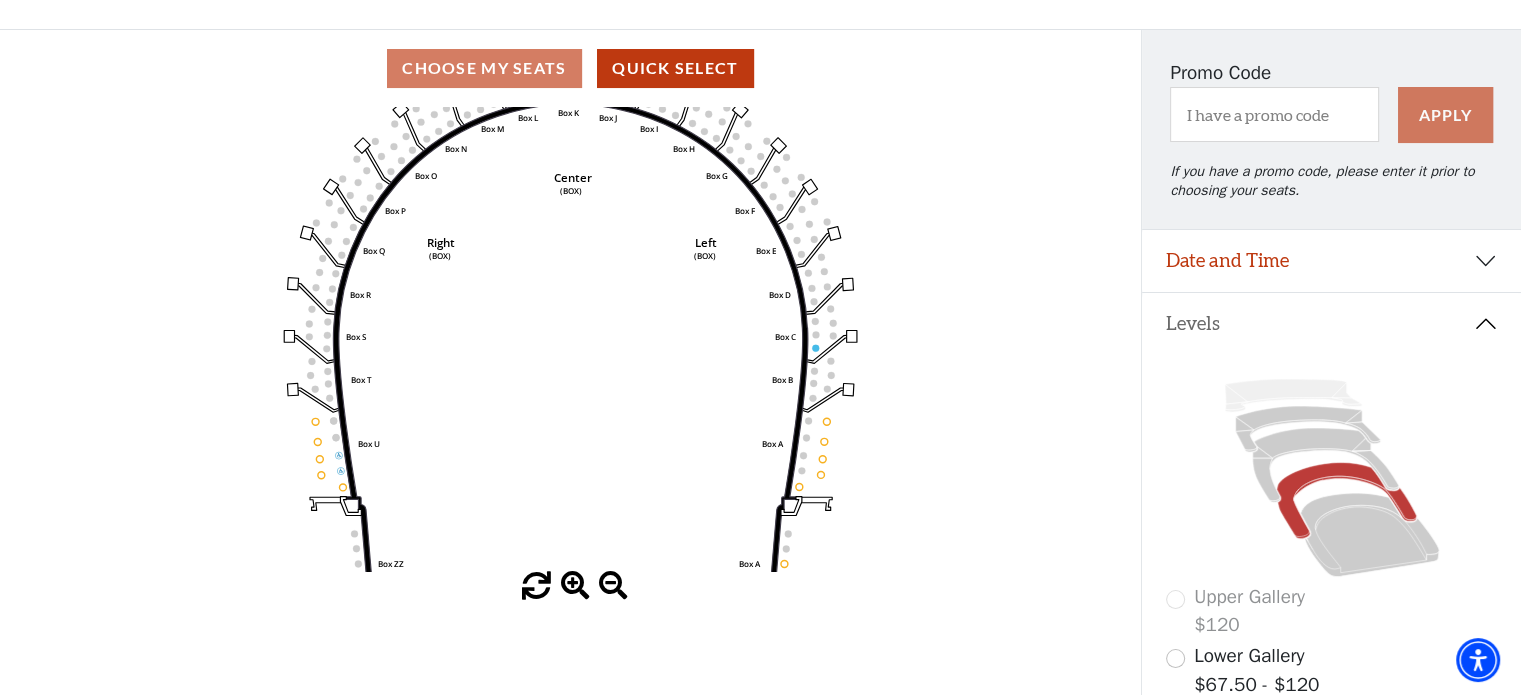 click at bounding box center (575, 586) 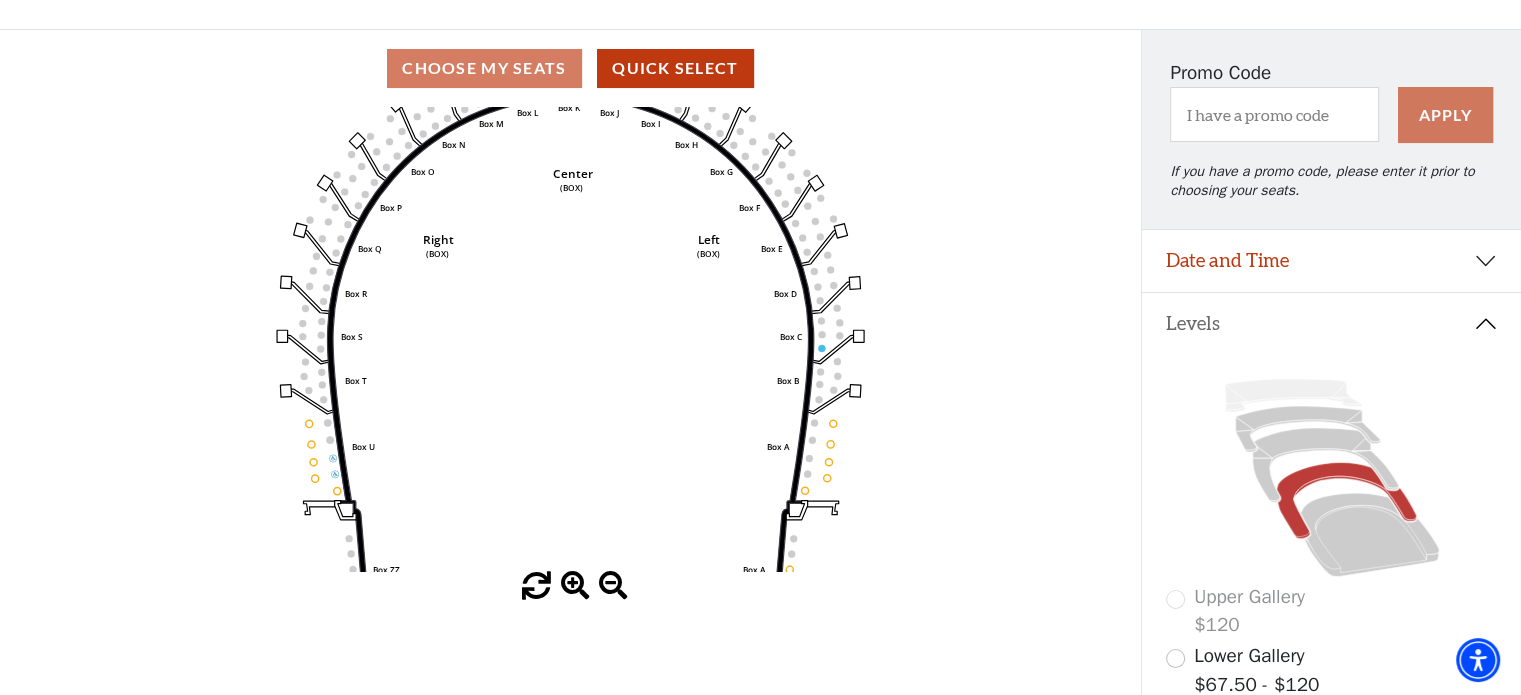 click at bounding box center (575, 586) 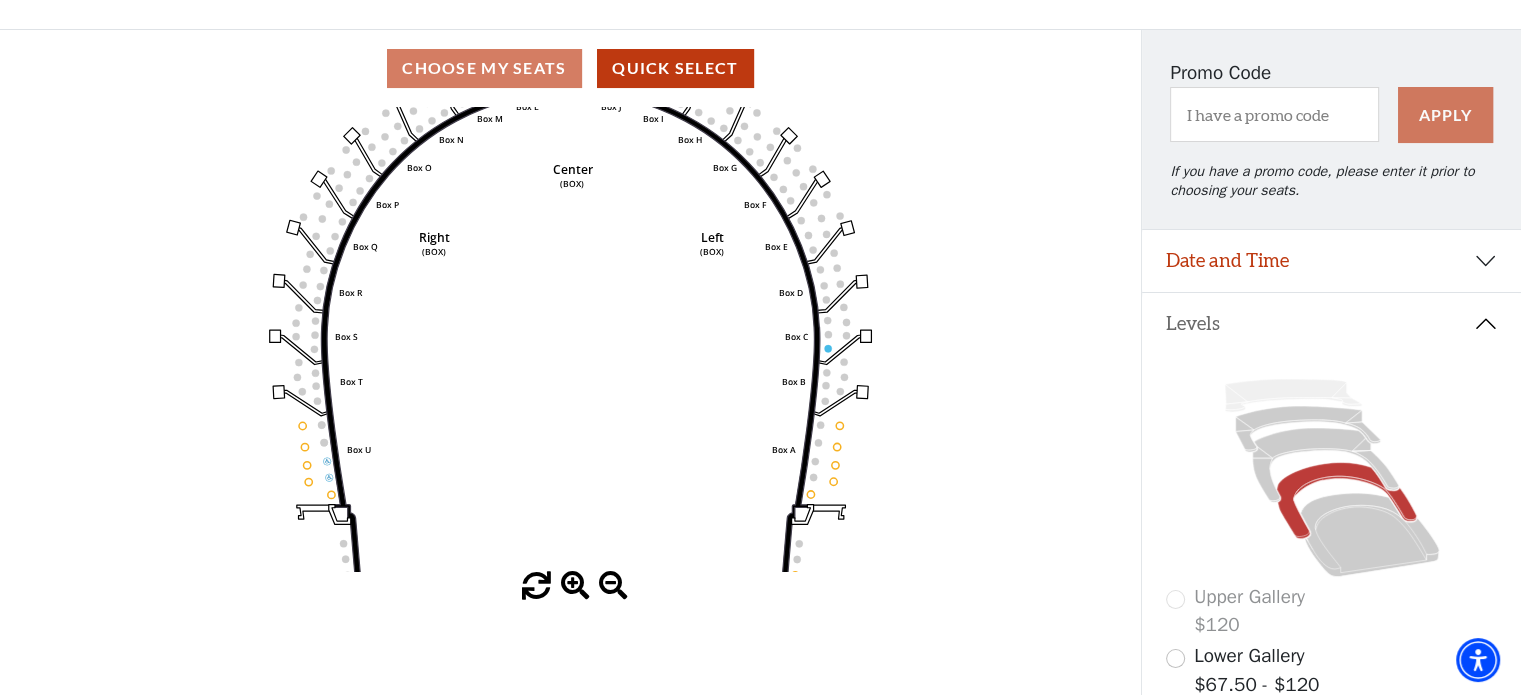 click at bounding box center [575, 586] 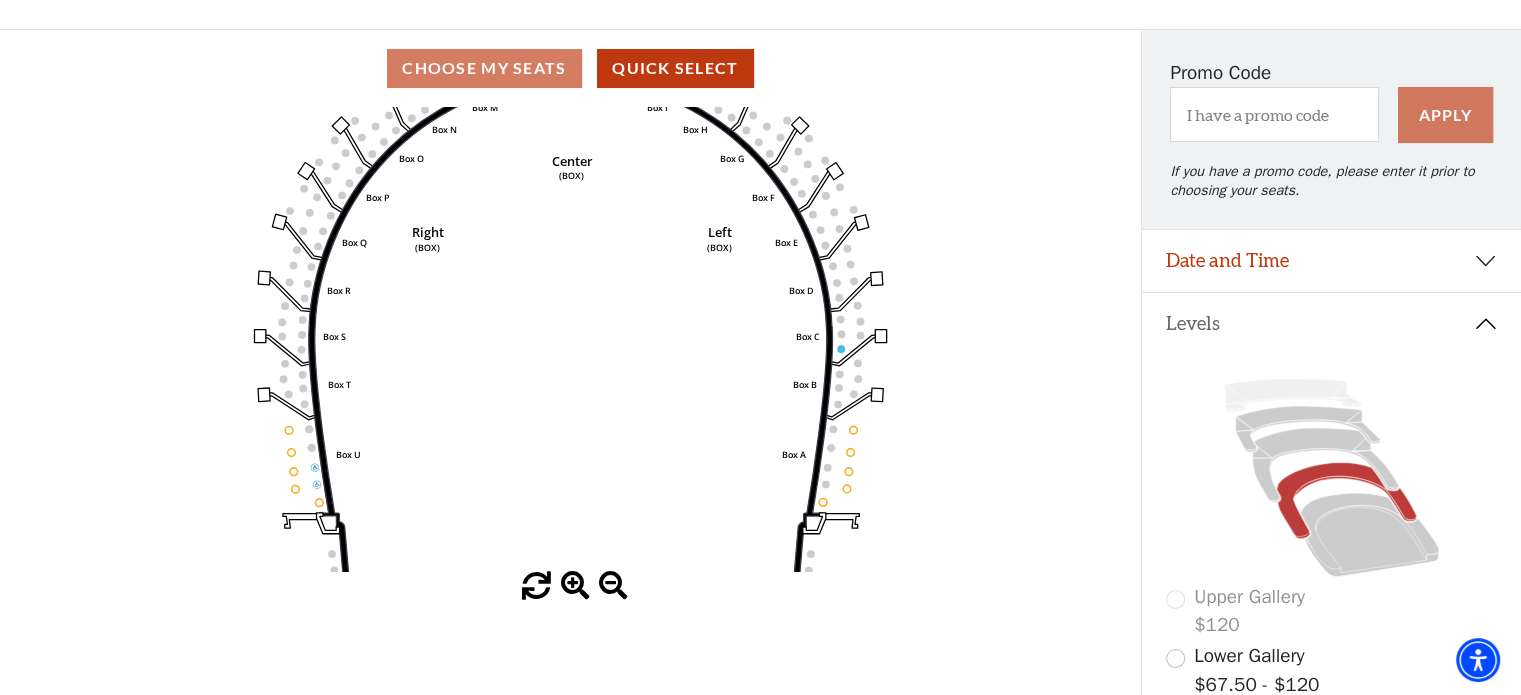 click at bounding box center [575, 586] 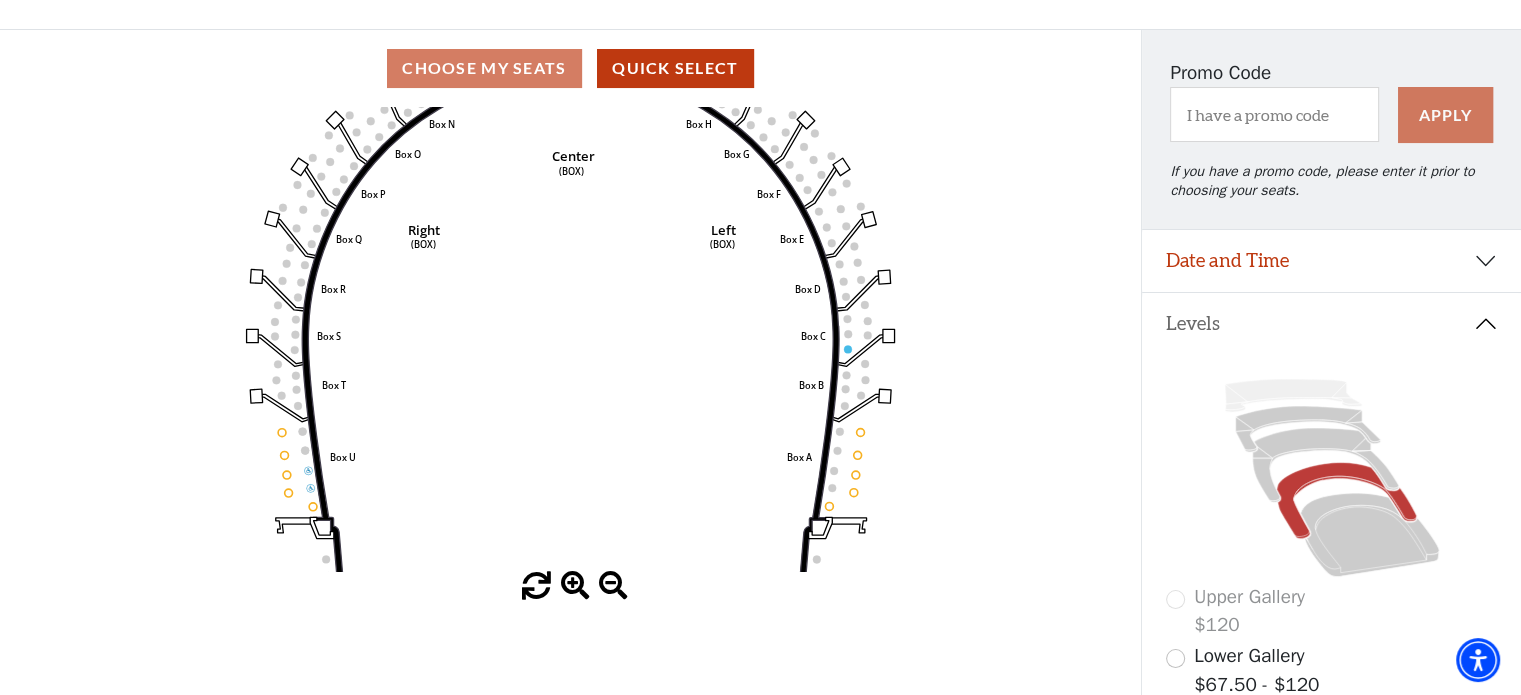 click on "Left   (BOX)   Right   (BOX)   Center   (BOX)   Box ZZ   Box U   Box T   Box S   Box R   Box Q   Box P   Box O   Box N   Box M   Box L   Box A   Box A   Box B   Box C   Box D   Box E   Box F   Box G   Box H   Box I   Box J   Box K" 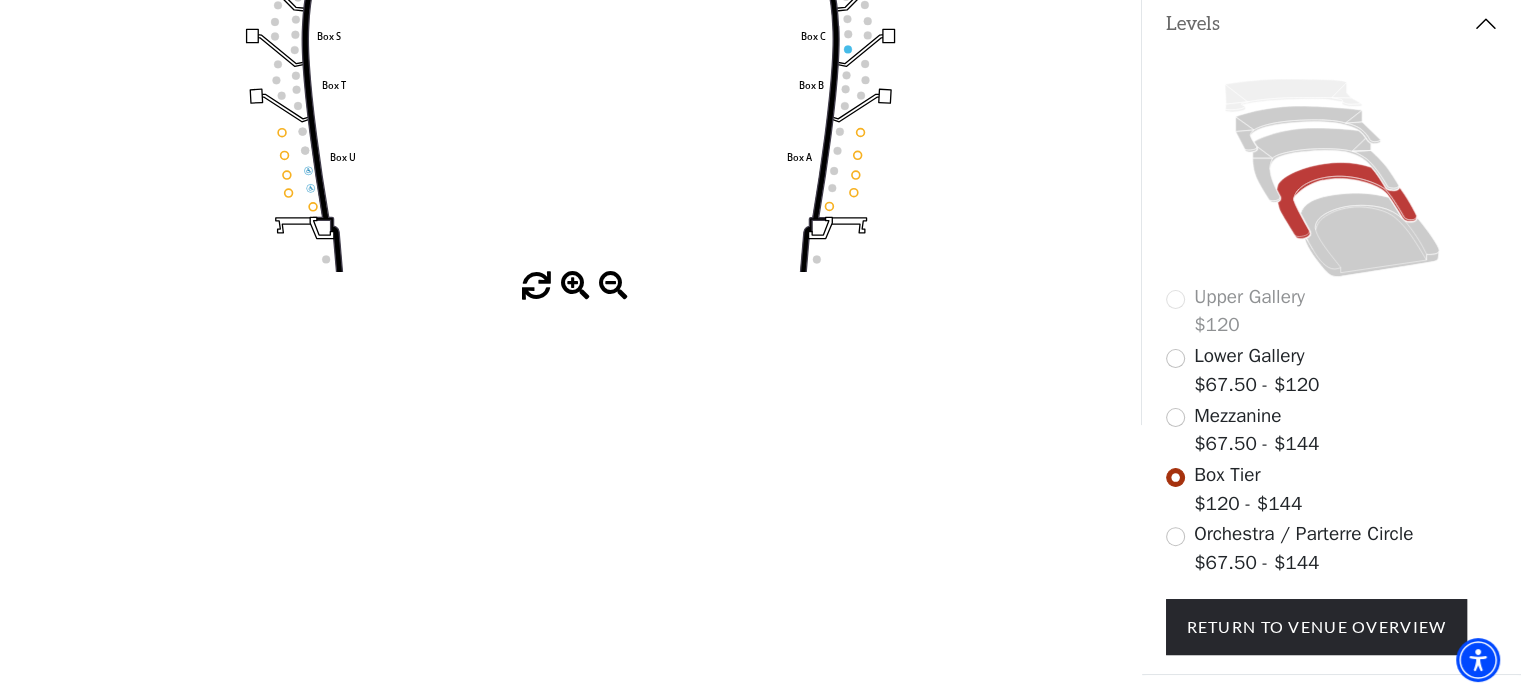 scroll, scrollTop: 0, scrollLeft: 0, axis: both 